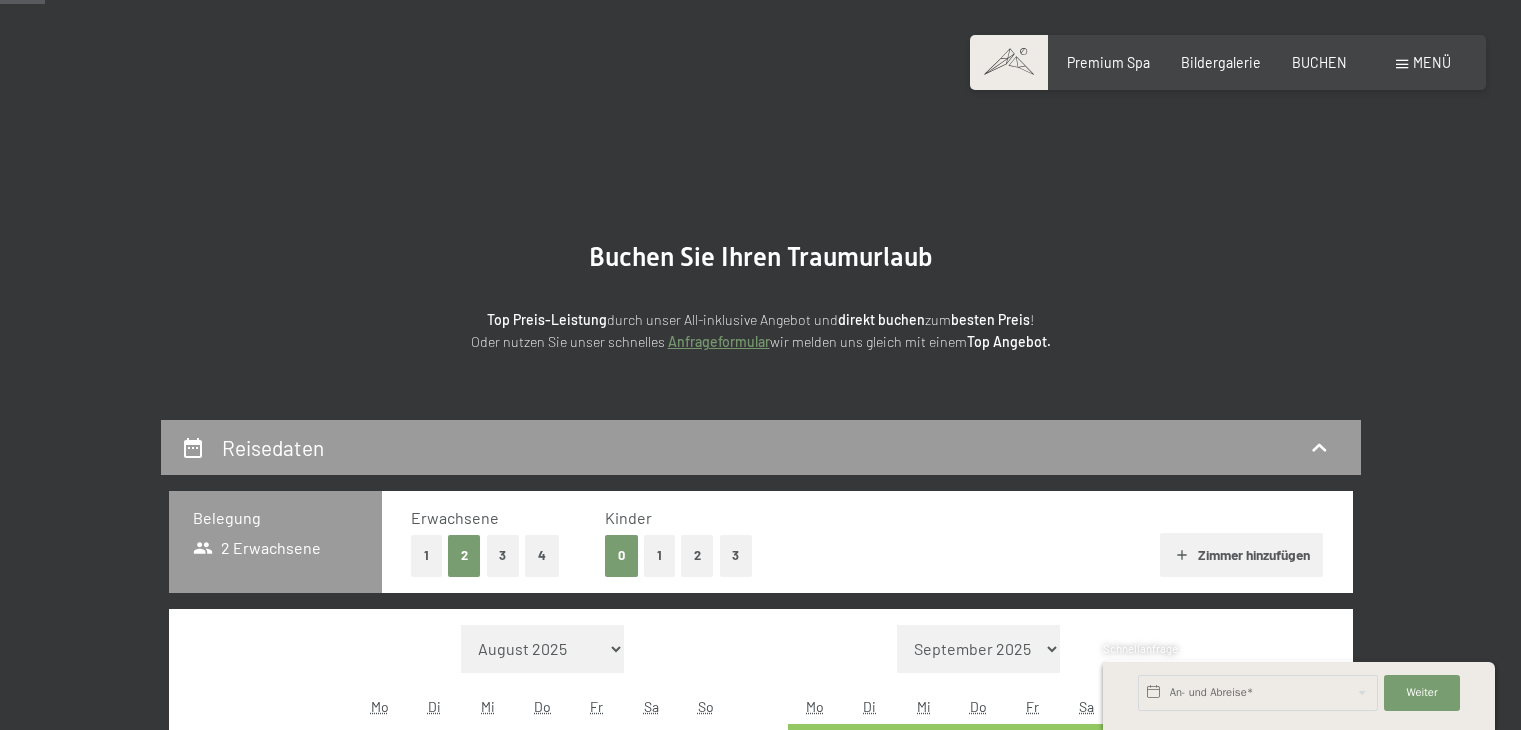 scroll, scrollTop: 200, scrollLeft: 0, axis: vertical 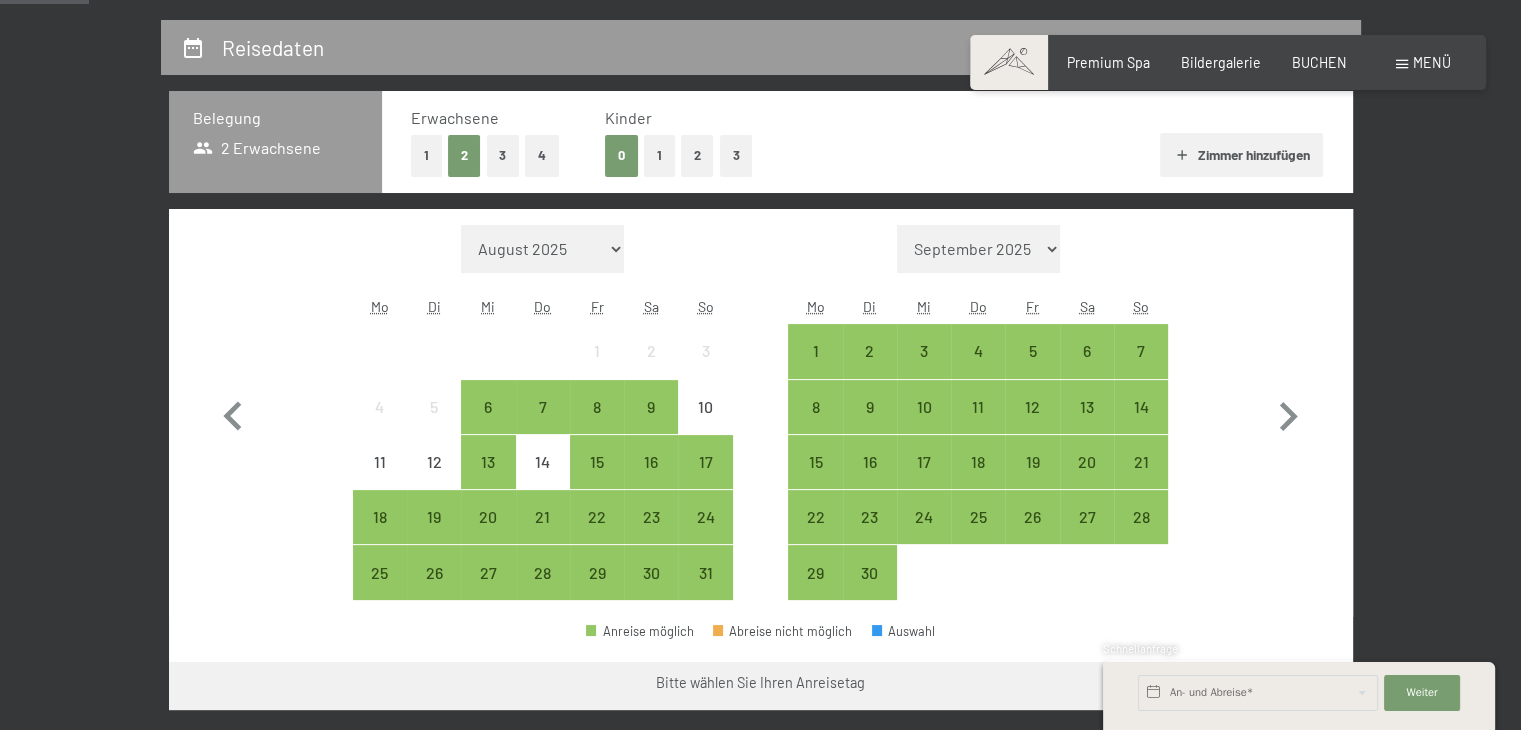 click on "2 Erwachsene" at bounding box center [257, 148] 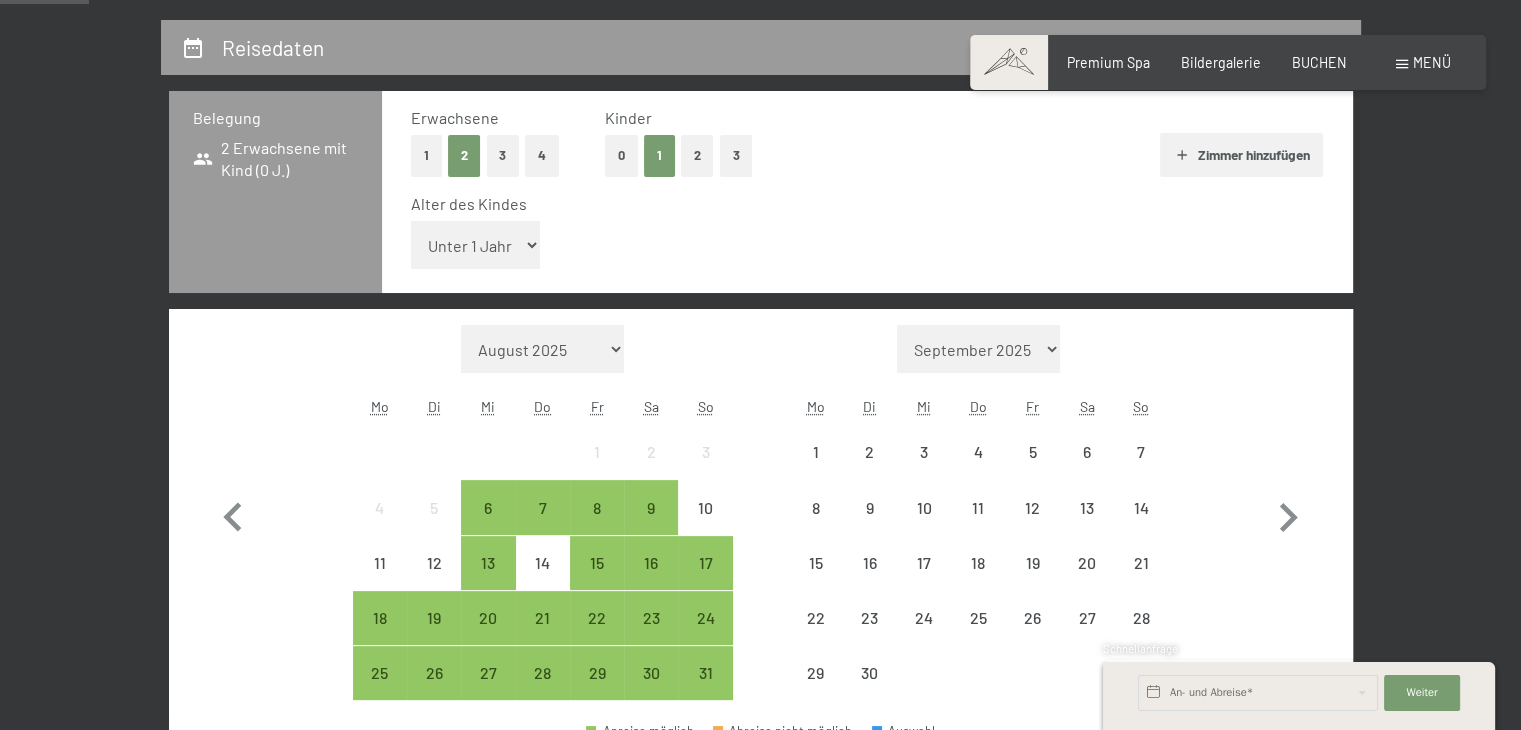 click on "Unter 1 Jahr 1 Jahr 2 Jahre 3 Jahre 4 Jahre 5 Jahre 6 Jahre 7 Jahre 8 Jahre 9 Jahre 10 Jahre 11 Jahre 12 Jahre 13 Jahre 14 Jahre 15 Jahre 16 Jahre 17 Jahre" at bounding box center [476, 245] 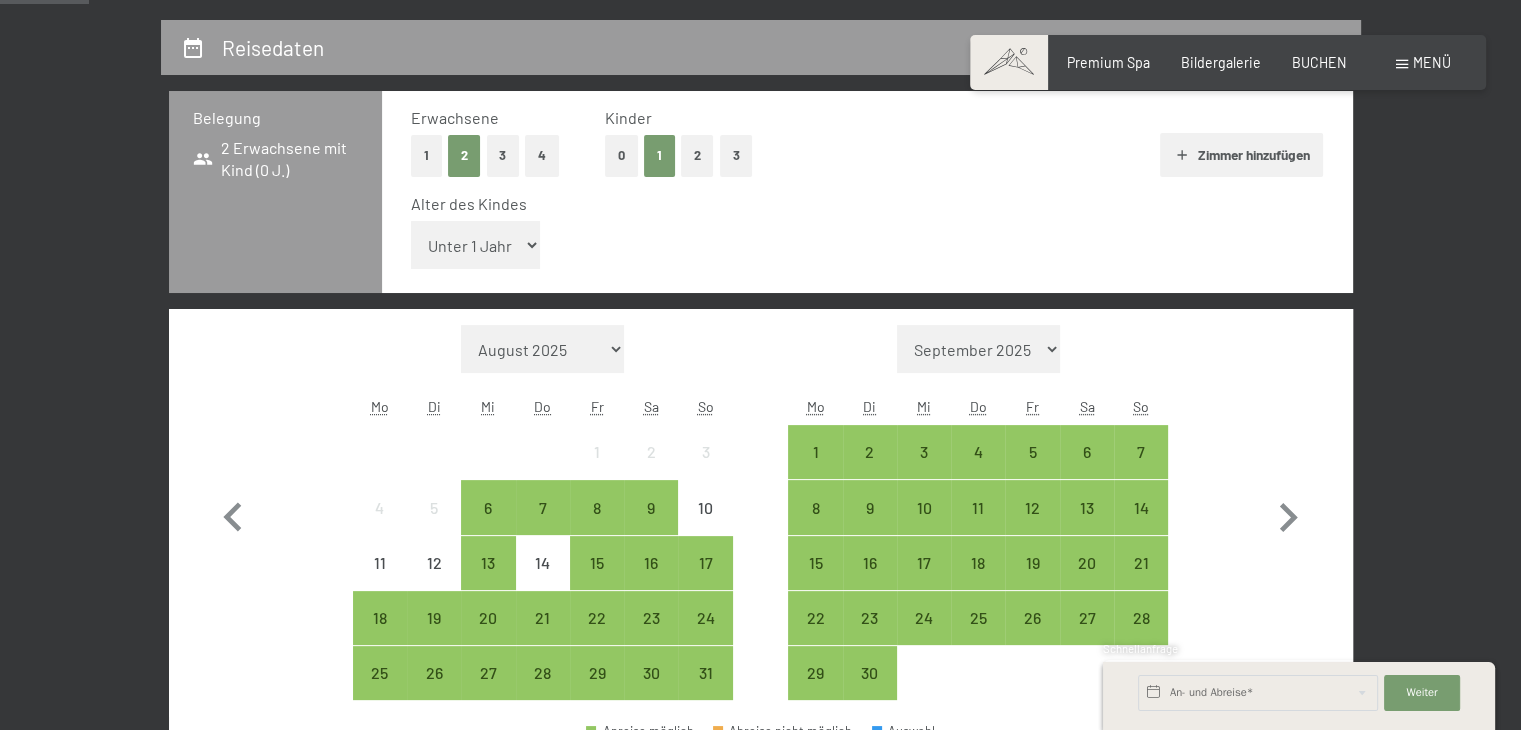 select on "10" 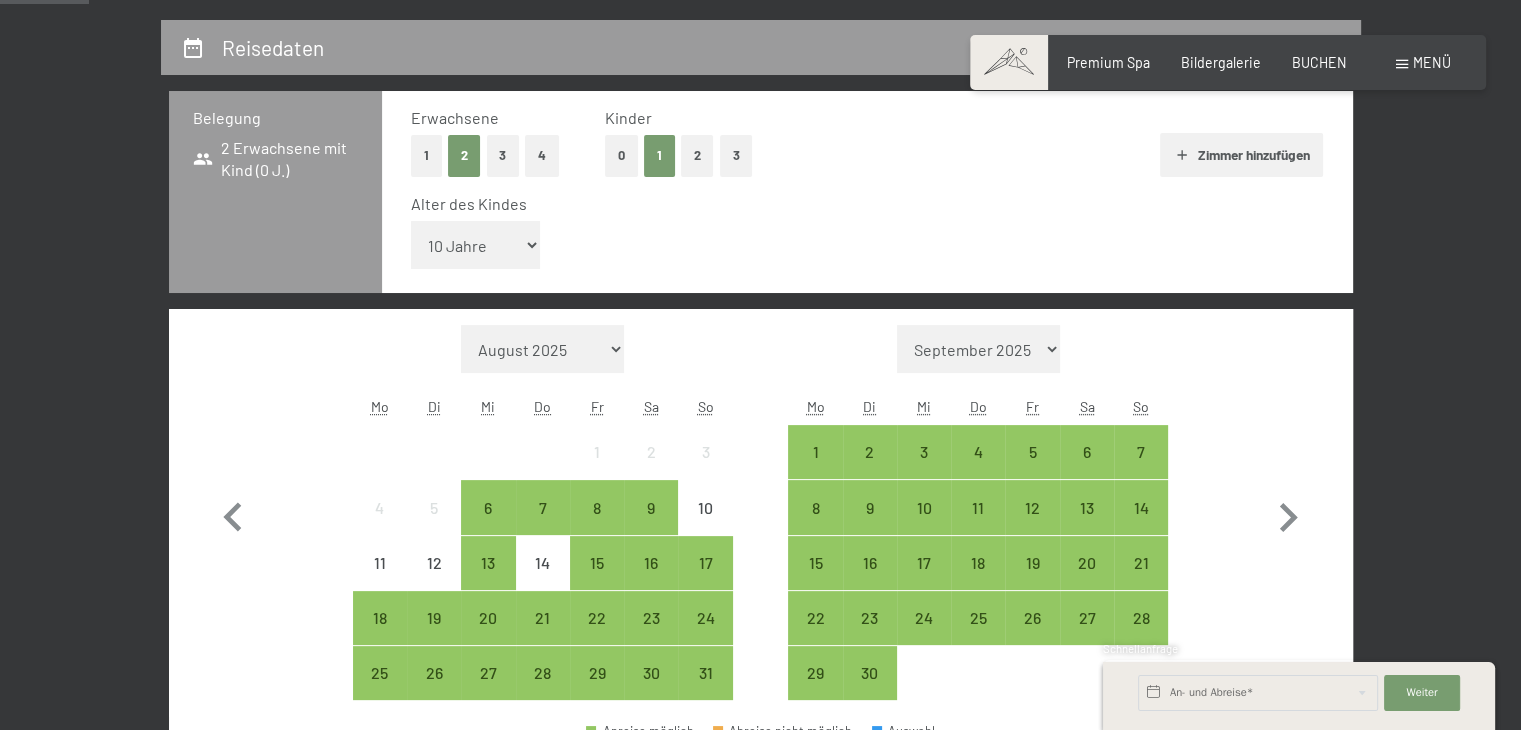 click on "Unter 1 Jahr 1 Jahr 2 Jahre 3 Jahre 4 Jahre 5 Jahre 6 Jahre 7 Jahre 8 Jahre 9 Jahre 10 Jahre 11 Jahre 12 Jahre 13 Jahre 14 Jahre 15 Jahre 16 Jahre 17 Jahre" at bounding box center (476, 245) 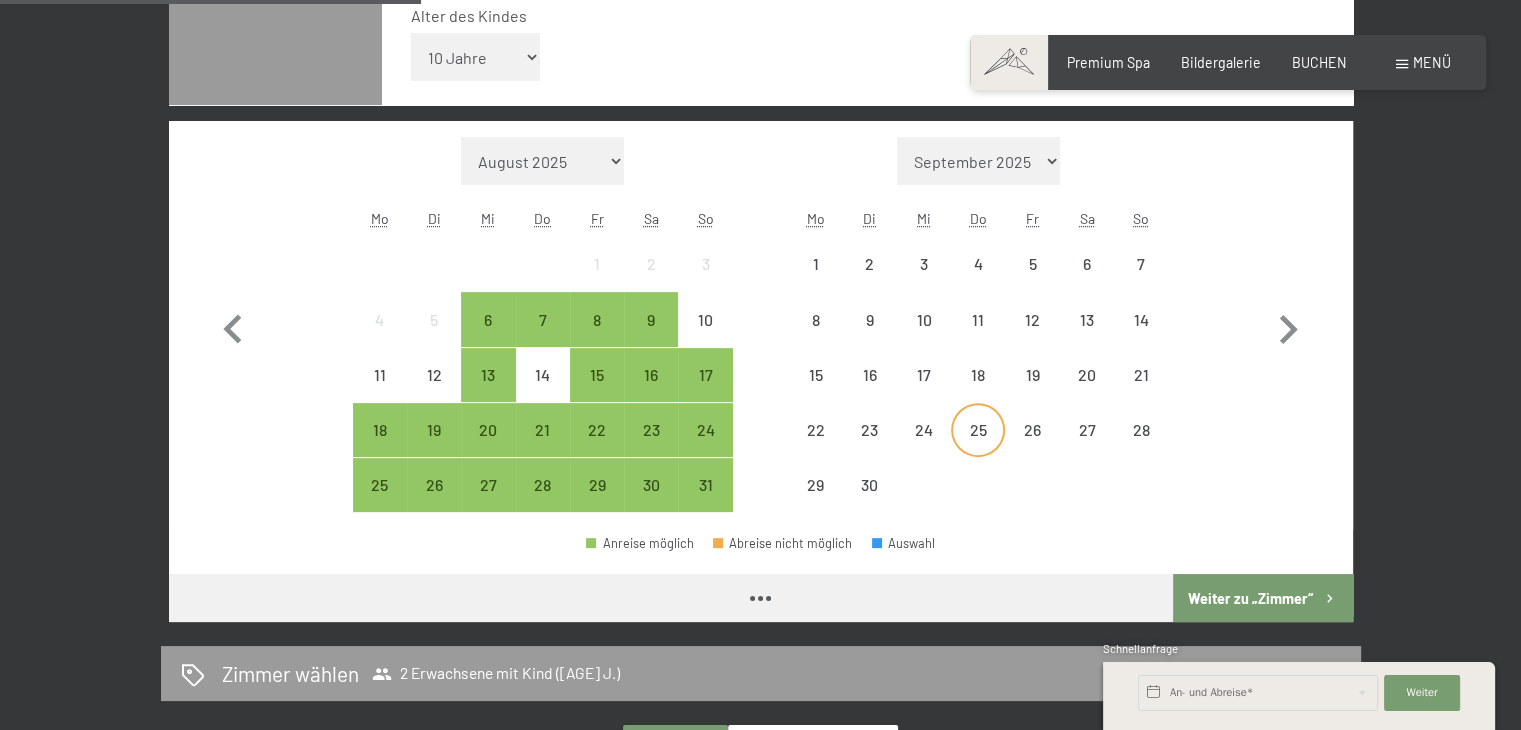 scroll, scrollTop: 600, scrollLeft: 0, axis: vertical 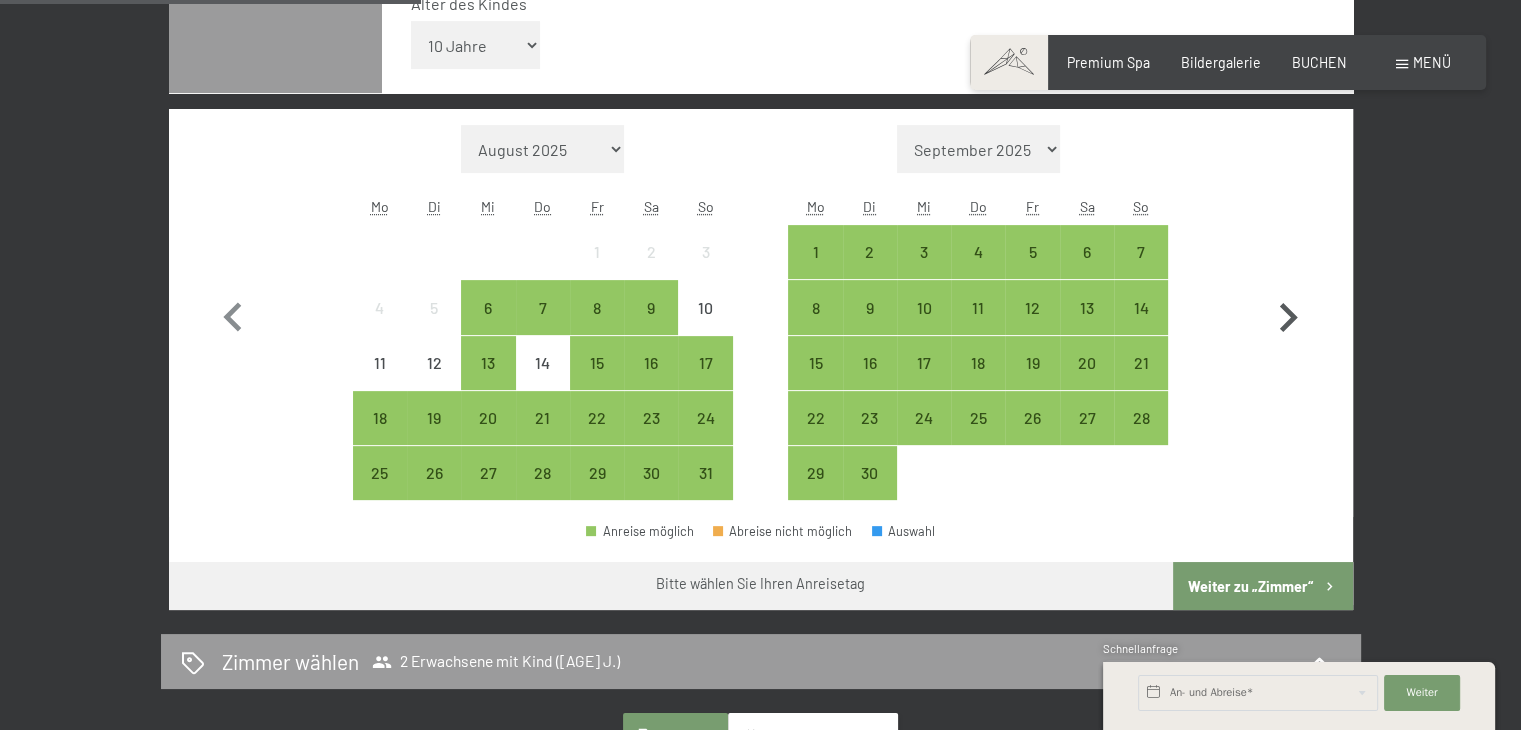 click 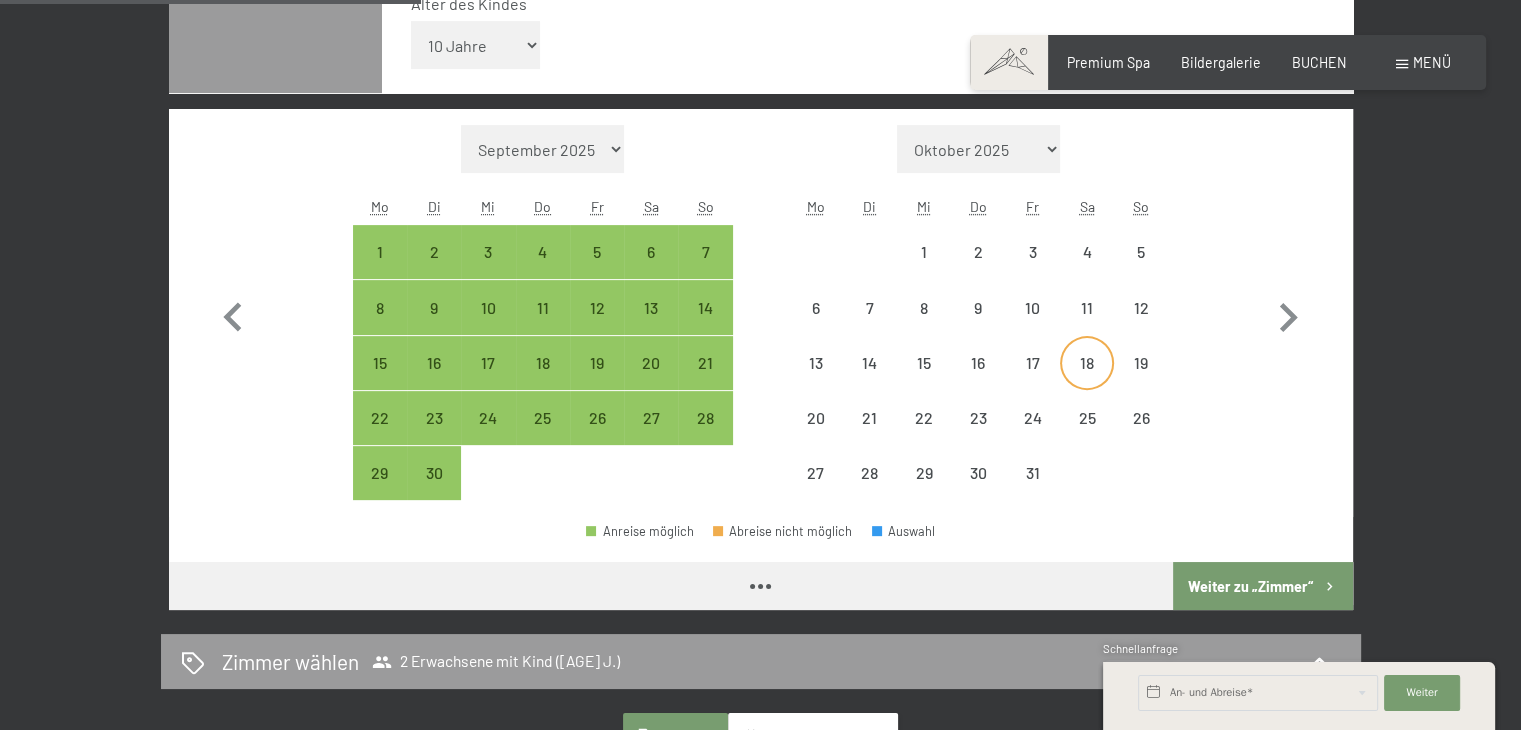 select on "2025-09-01" 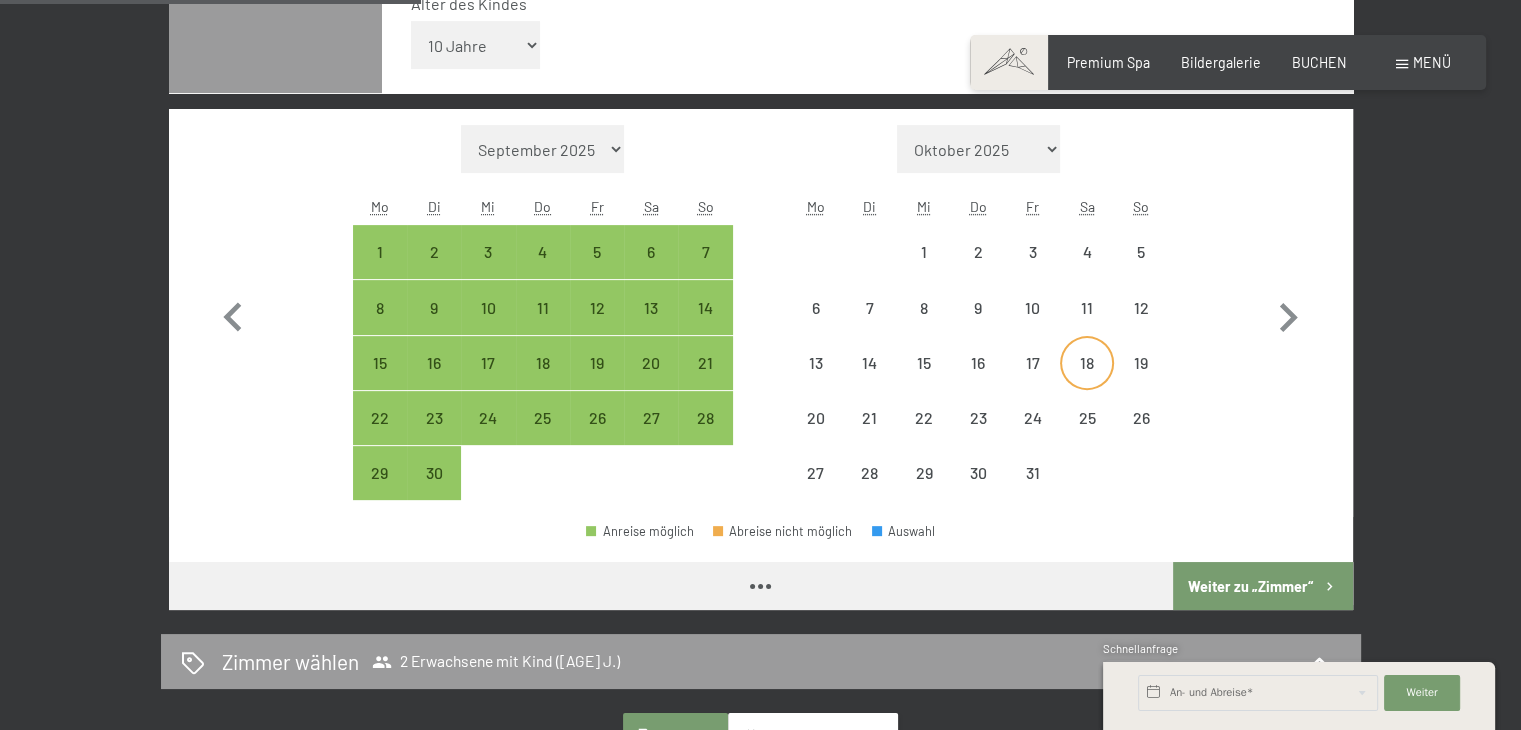 select on "2025-10-01" 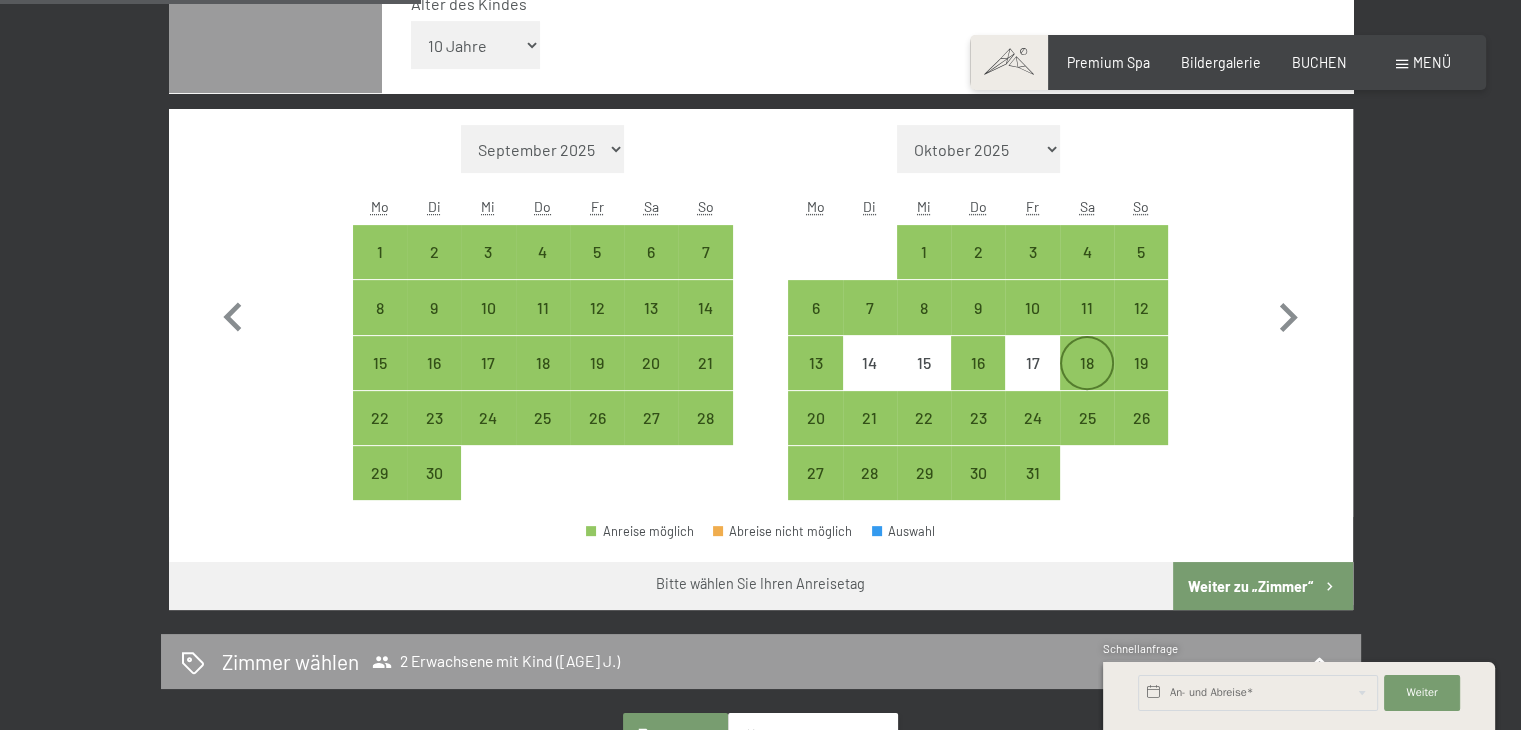 click on "18" at bounding box center [1087, 380] 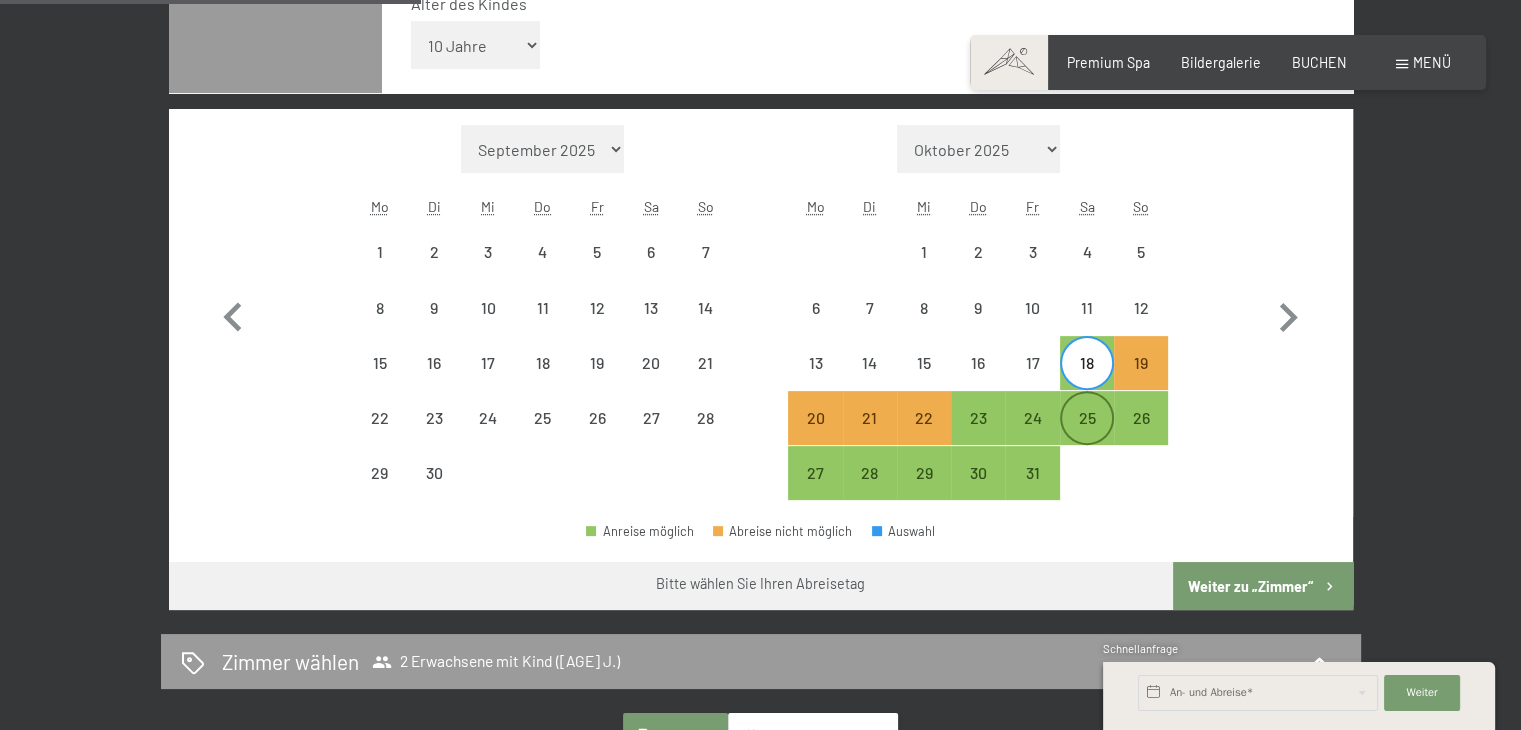 click on "25" at bounding box center [1087, 435] 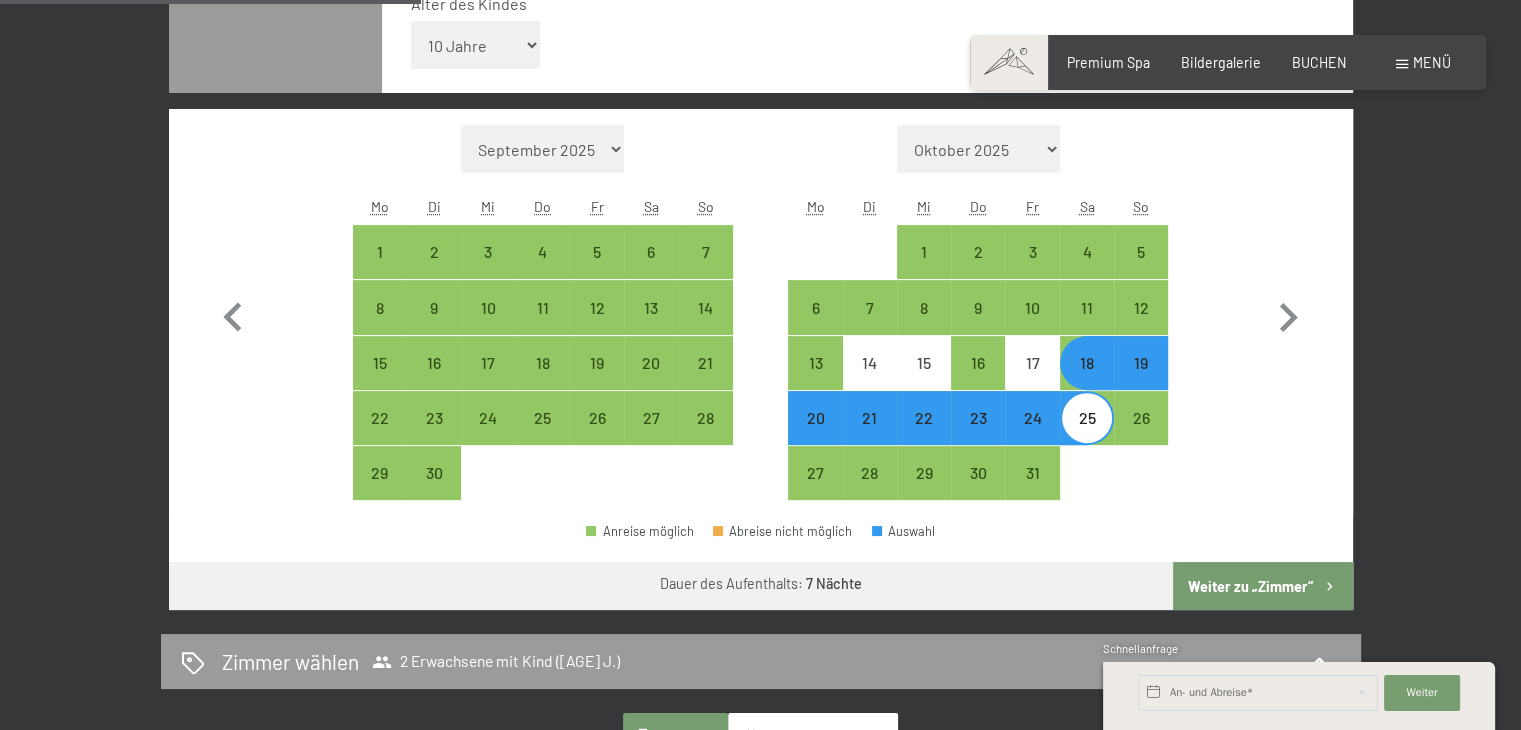 click on "Weiter zu „Zimmer“" at bounding box center [1262, 586] 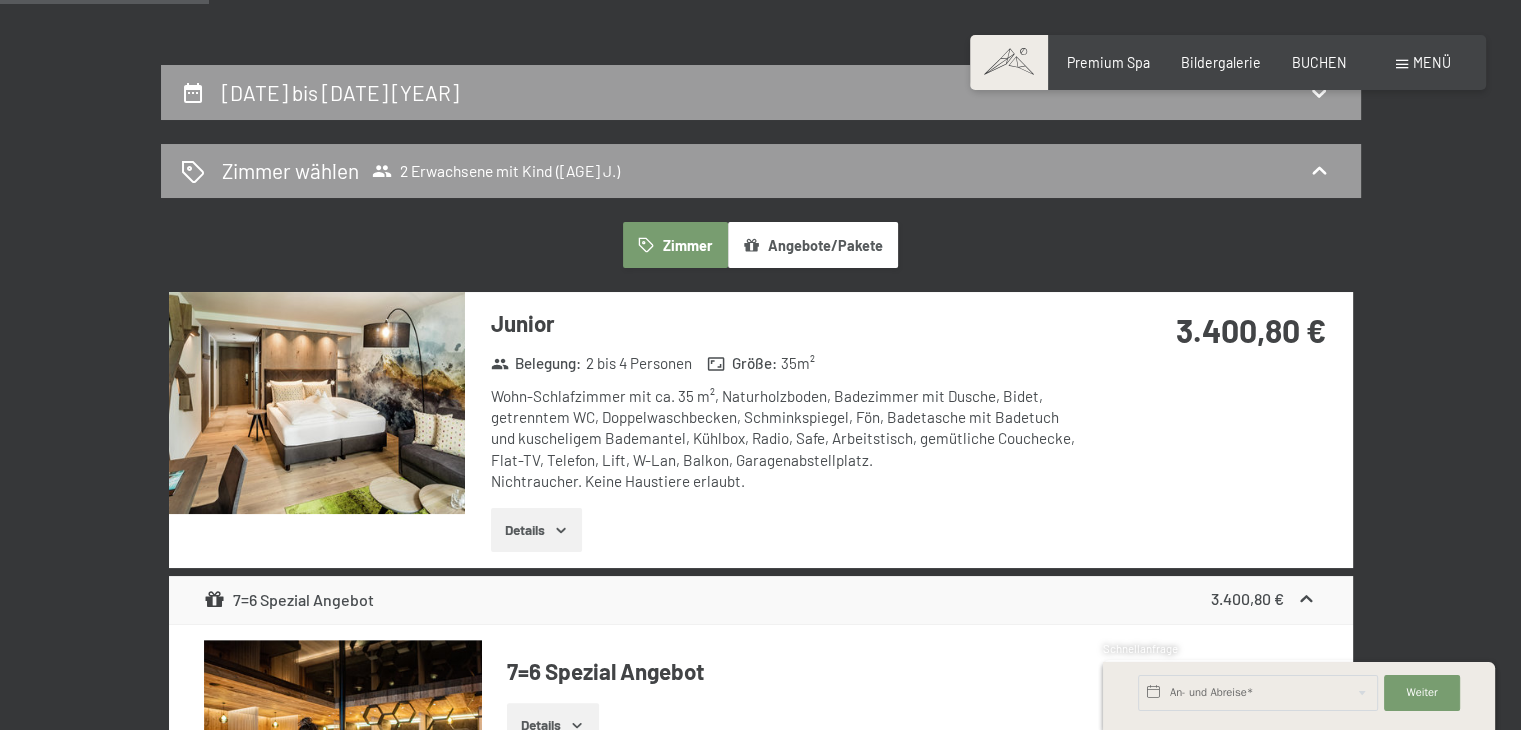 scroll, scrollTop: 320, scrollLeft: 0, axis: vertical 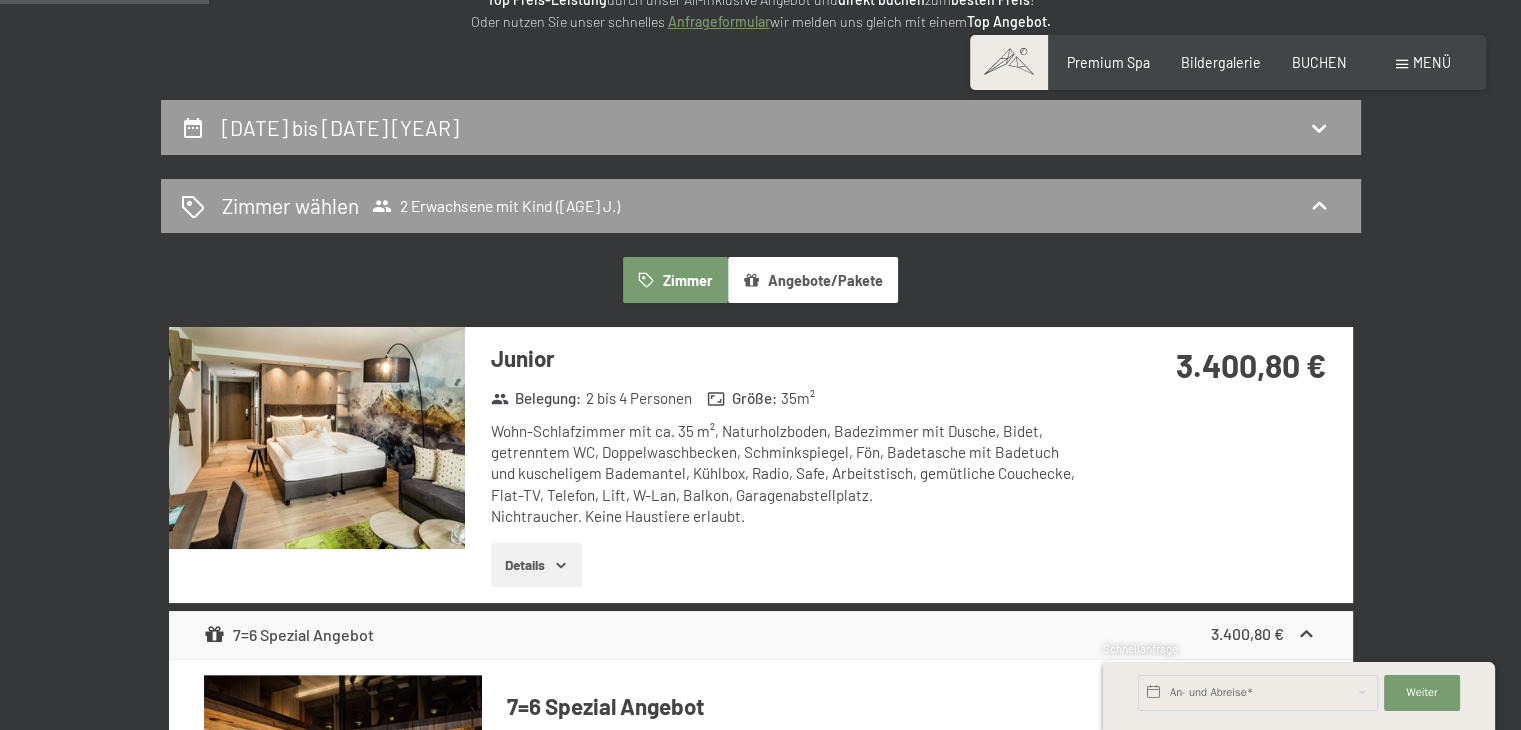 click on "Details" at bounding box center [536, 565] 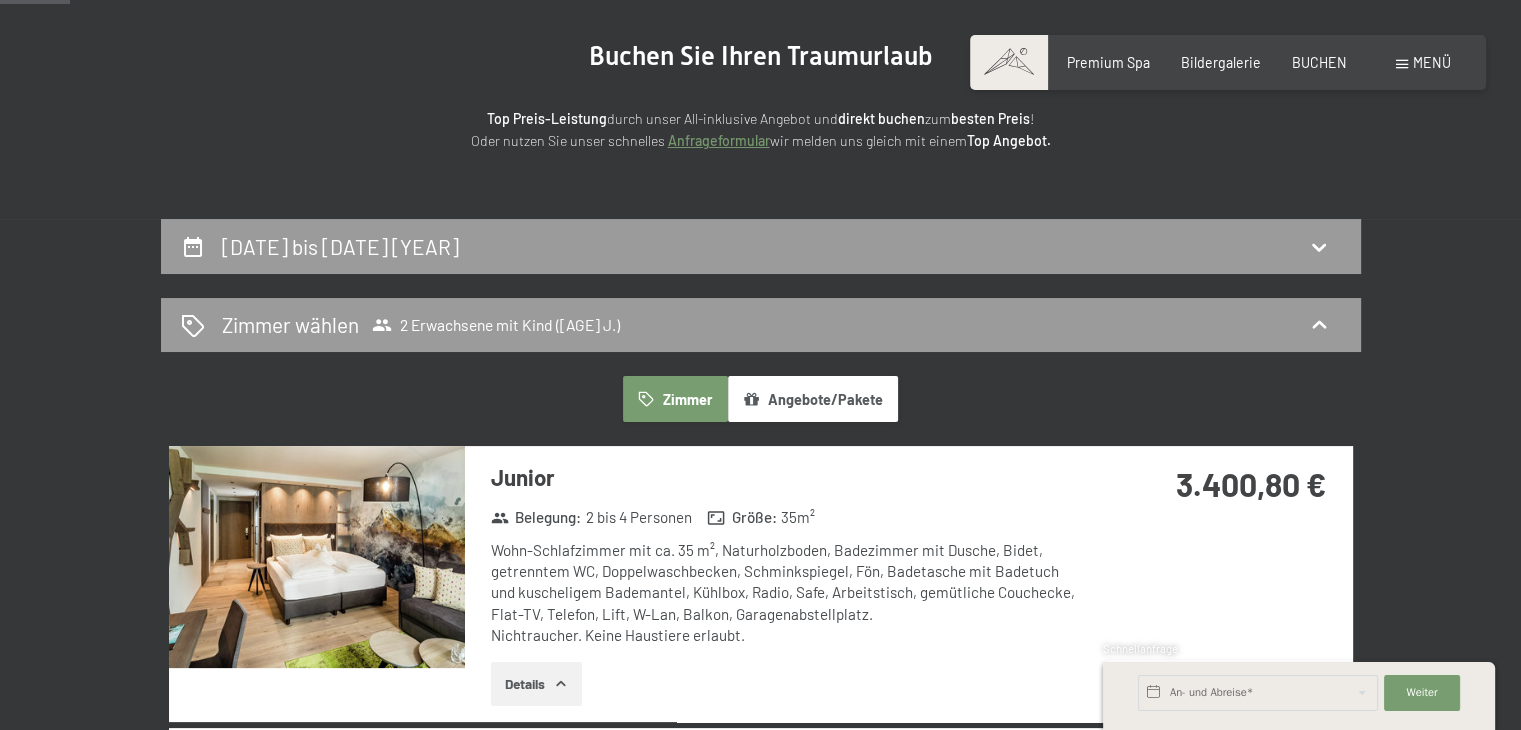 scroll, scrollTop: 320, scrollLeft: 0, axis: vertical 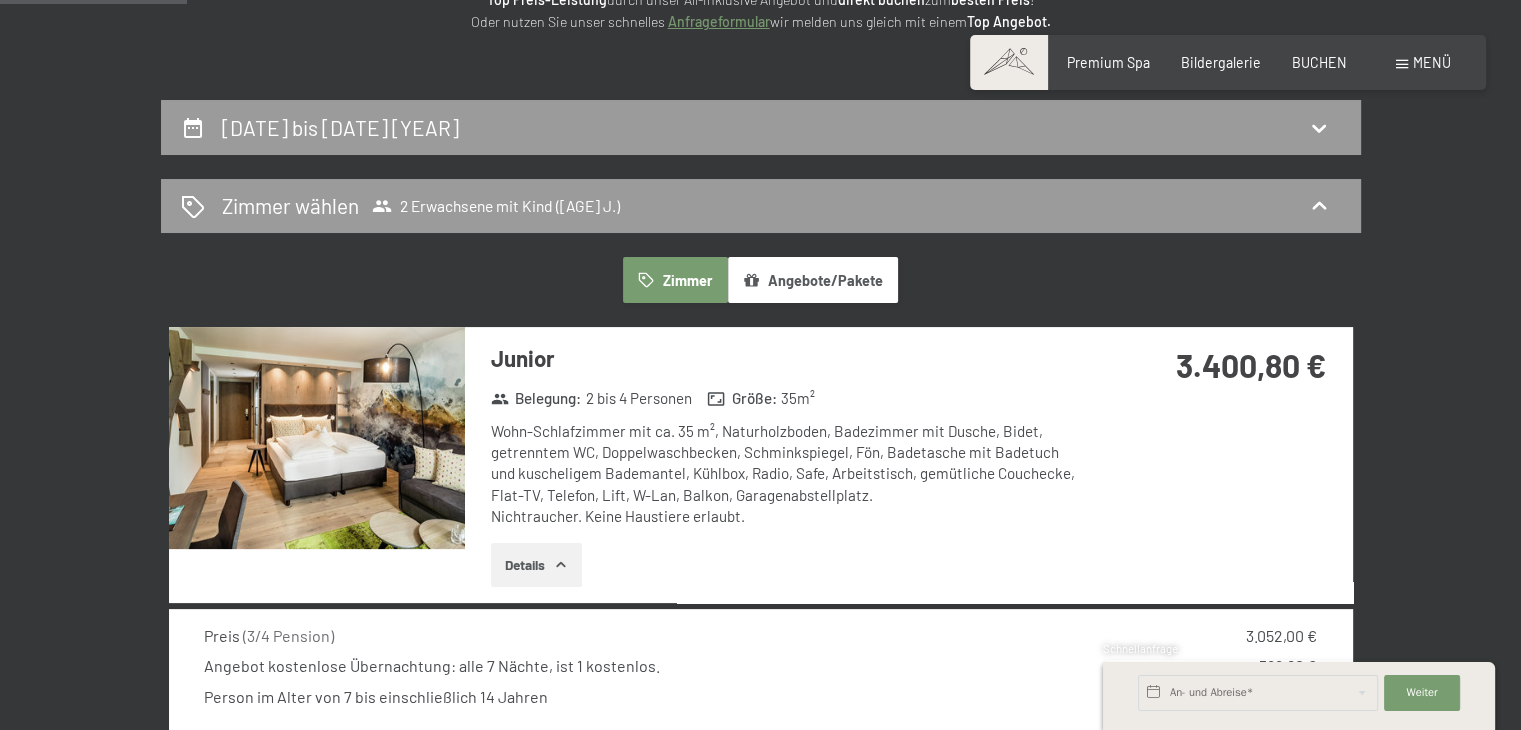 click at bounding box center (317, 438) 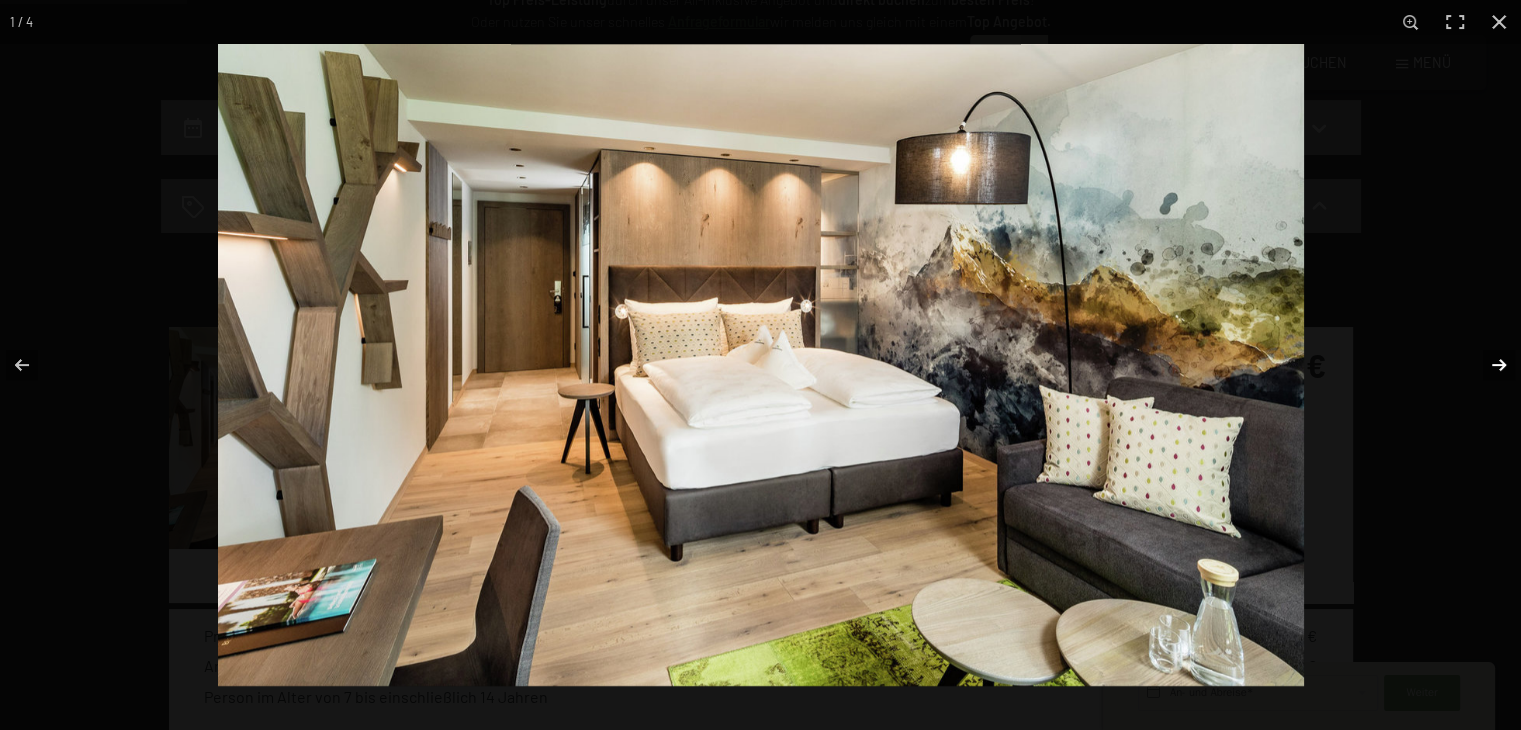 click at bounding box center (1486, 365) 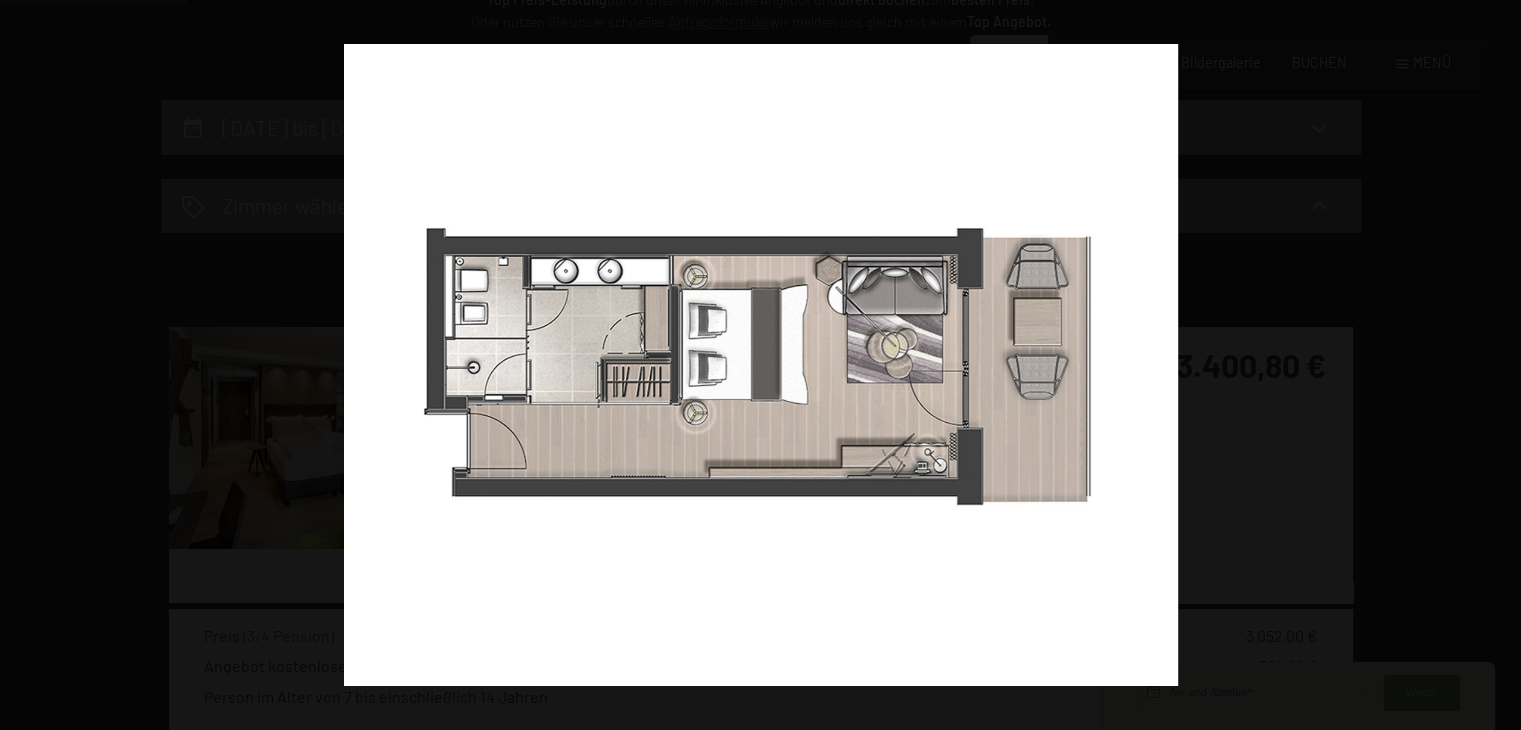 click at bounding box center (1486, 365) 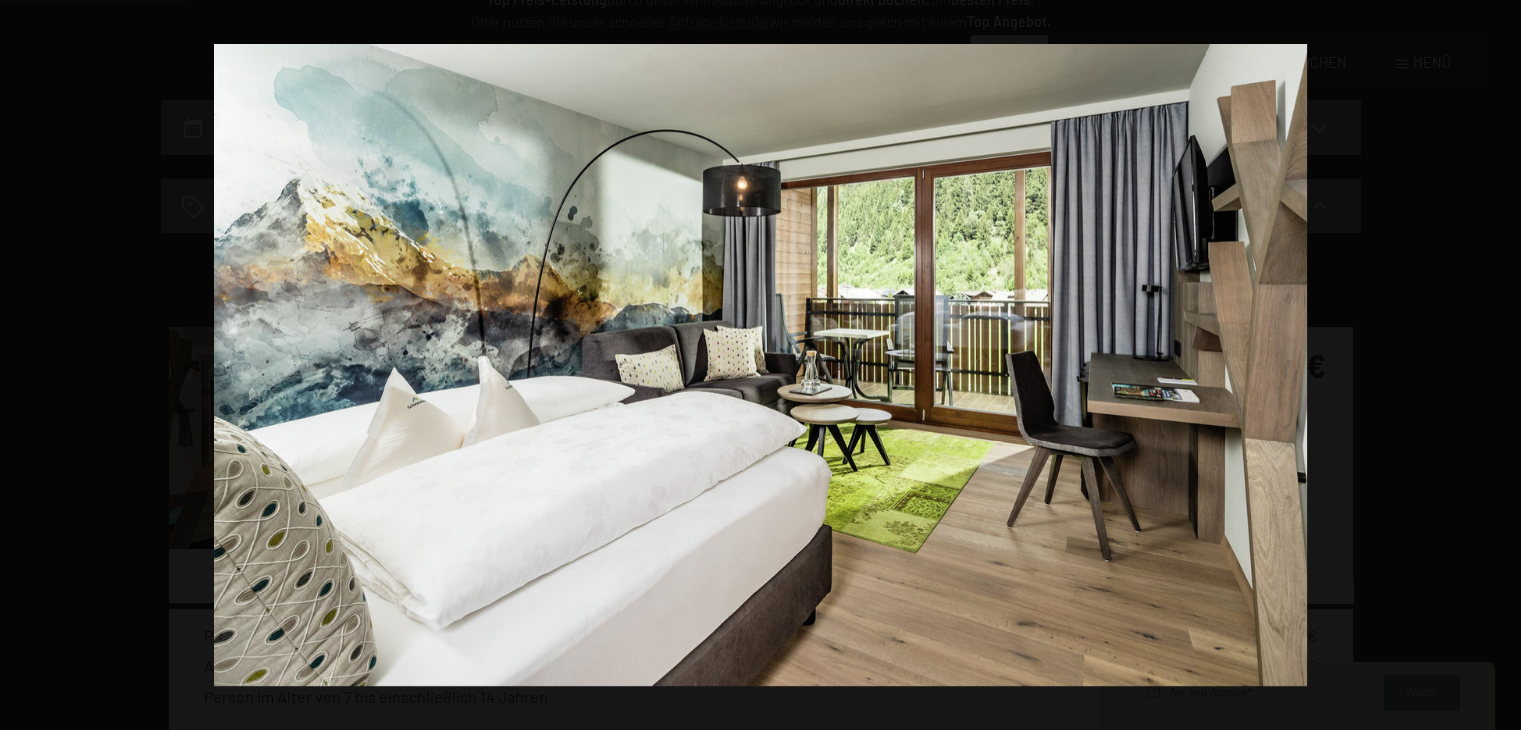 click at bounding box center [1486, 365] 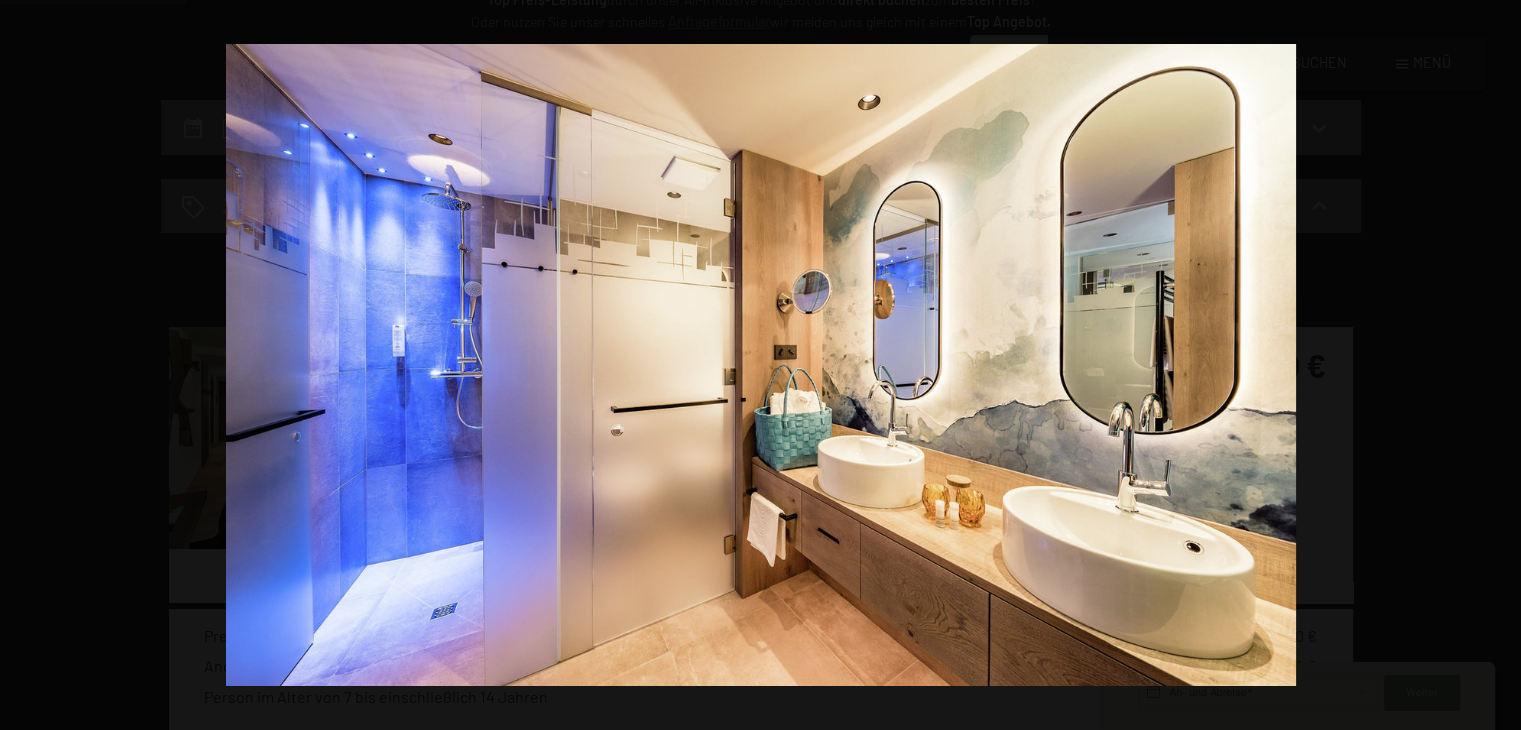 click at bounding box center [1486, 365] 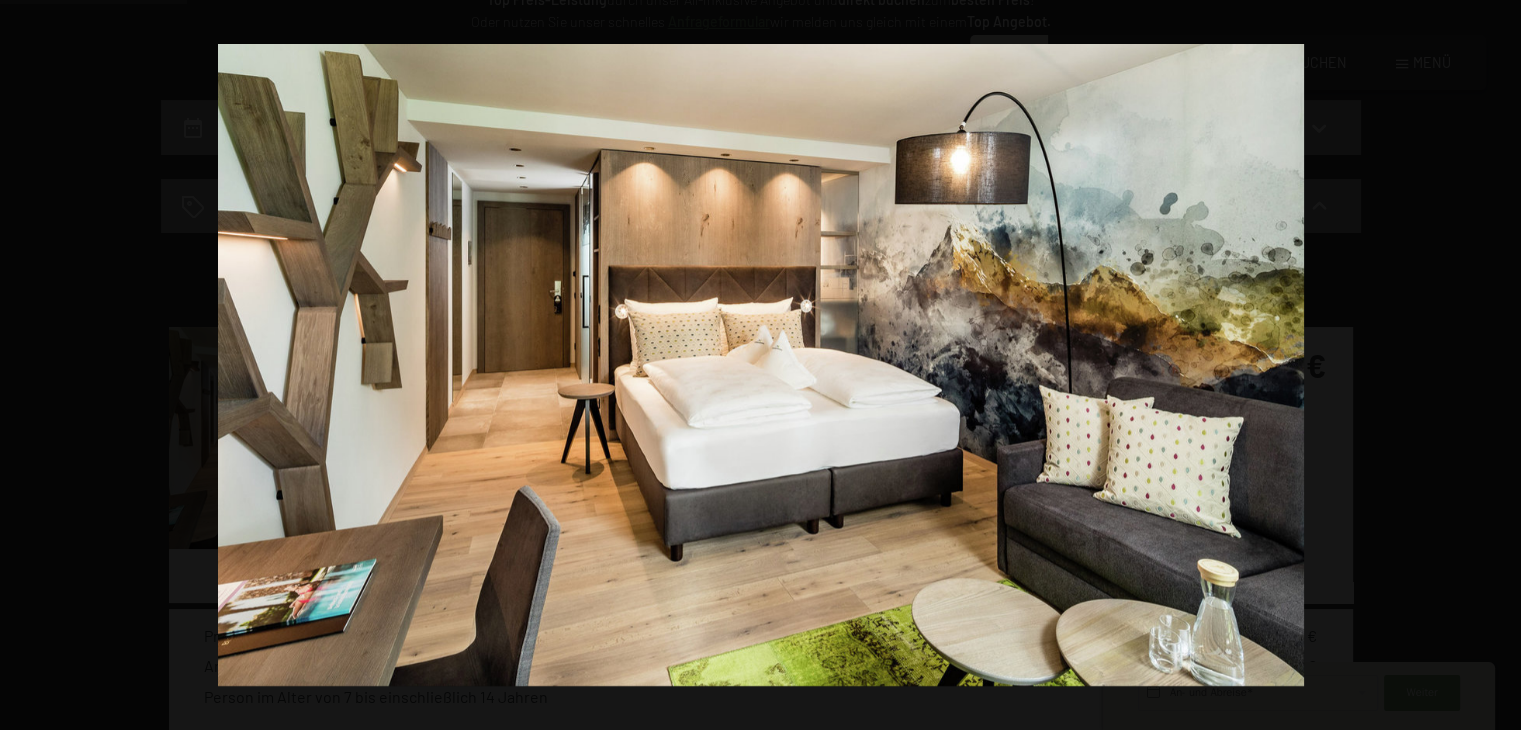 click at bounding box center (1486, 365) 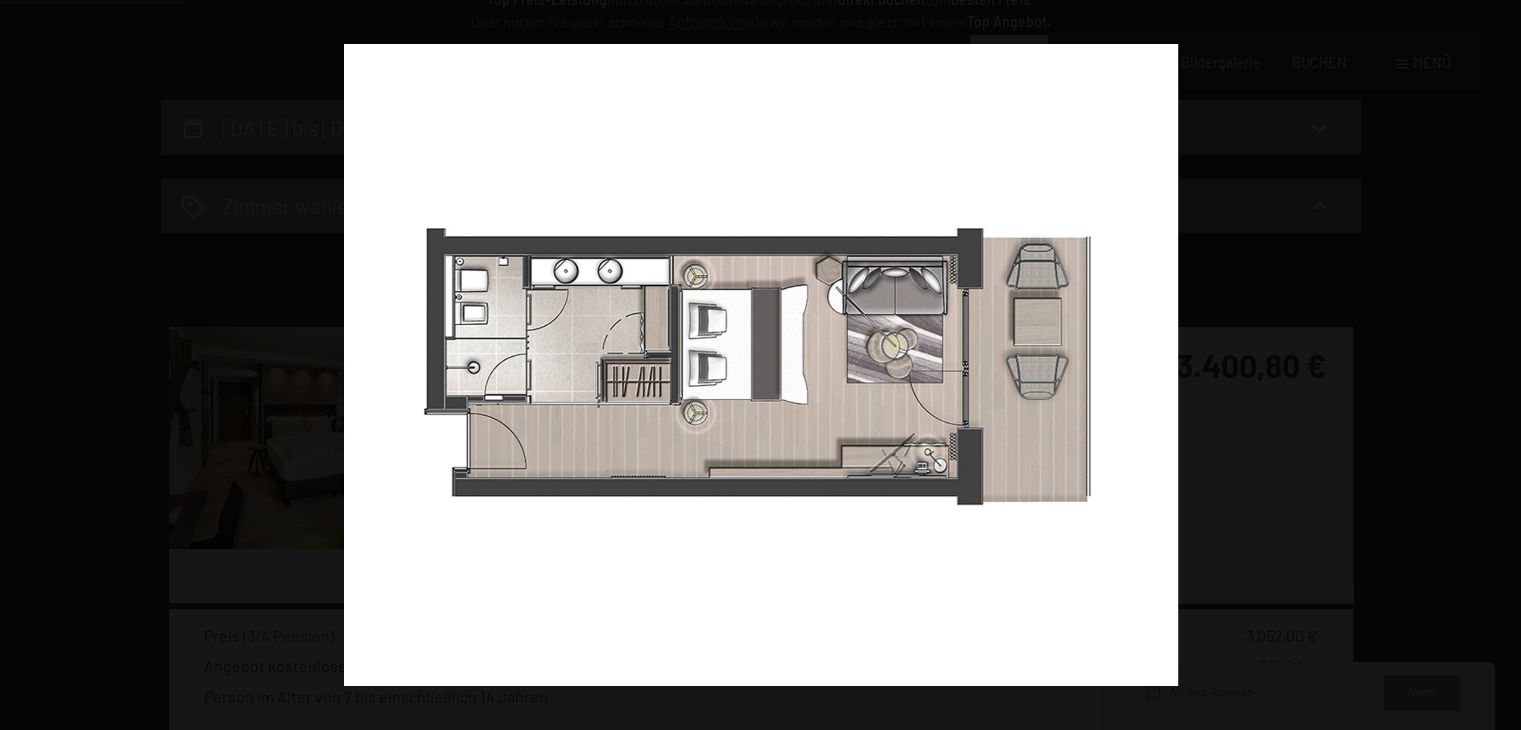 click at bounding box center (1486, 365) 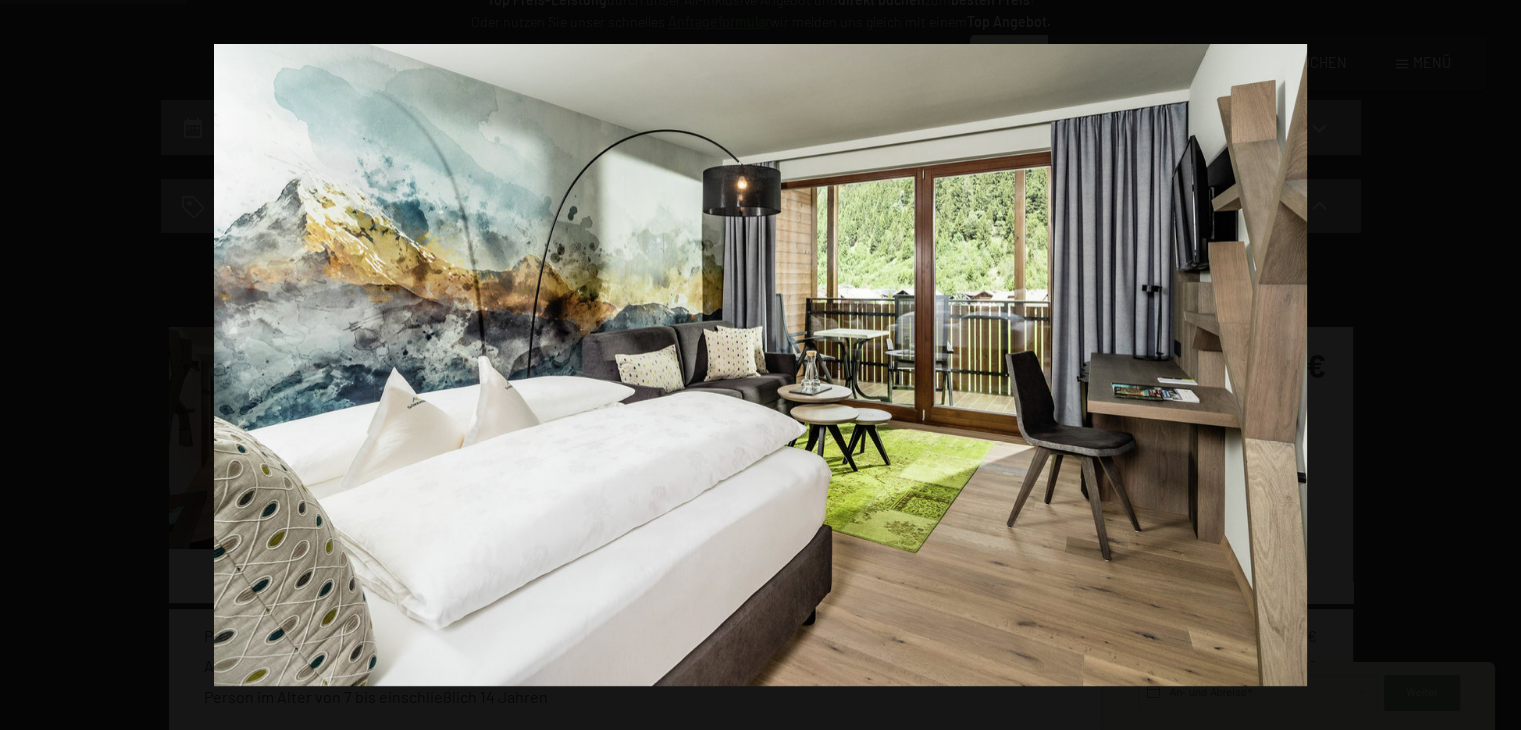 click at bounding box center (1486, 365) 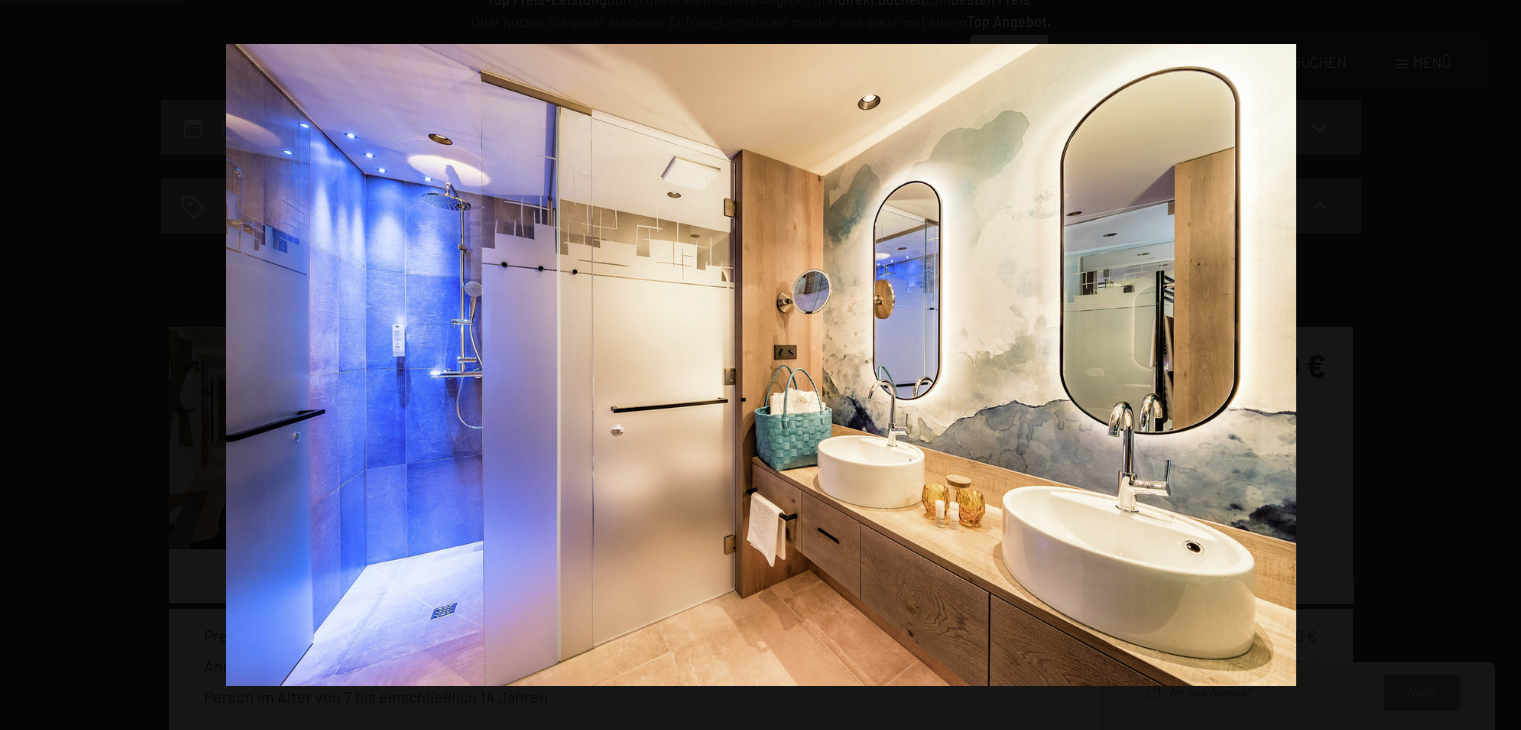 click at bounding box center [1486, 365] 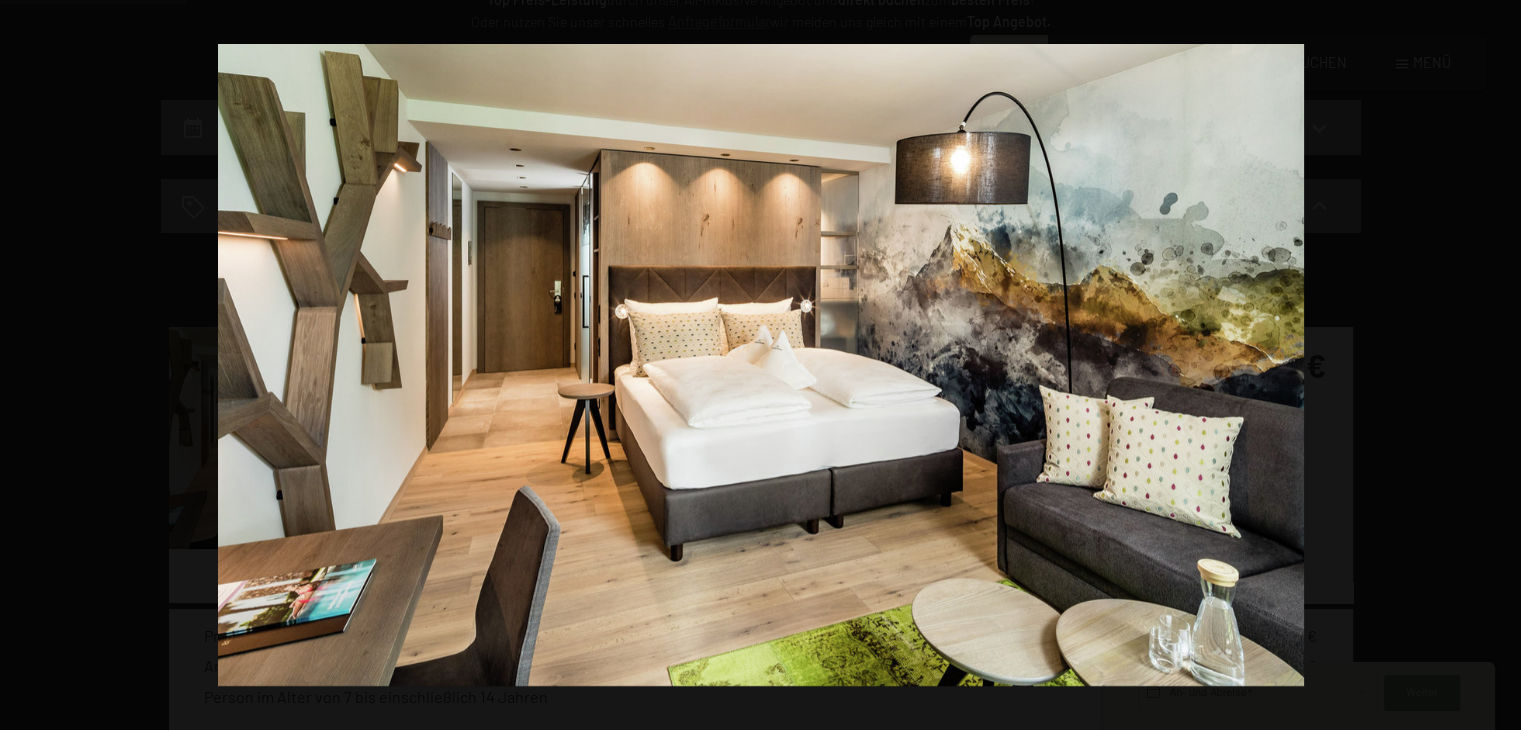 click at bounding box center [1486, 365] 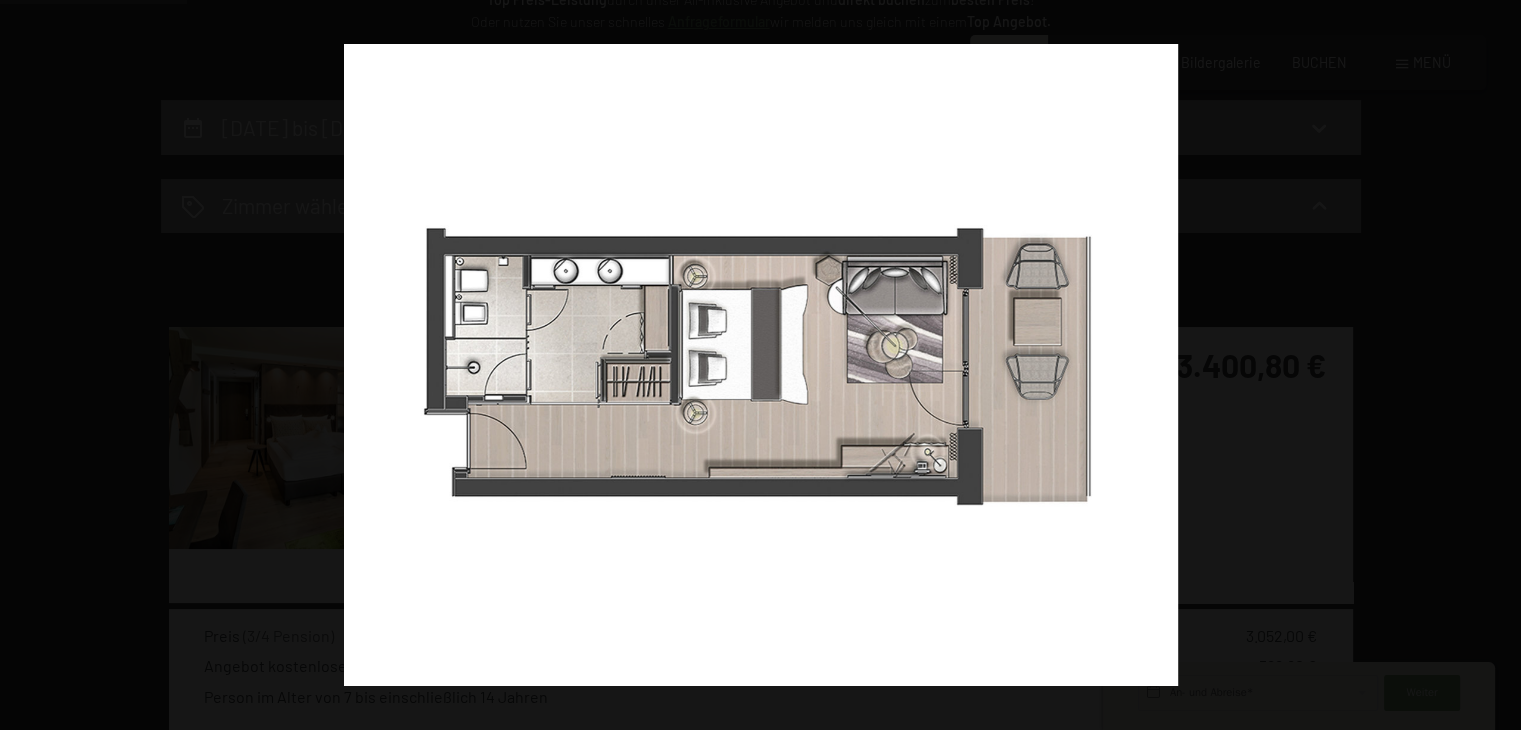 click at bounding box center (1486, 365) 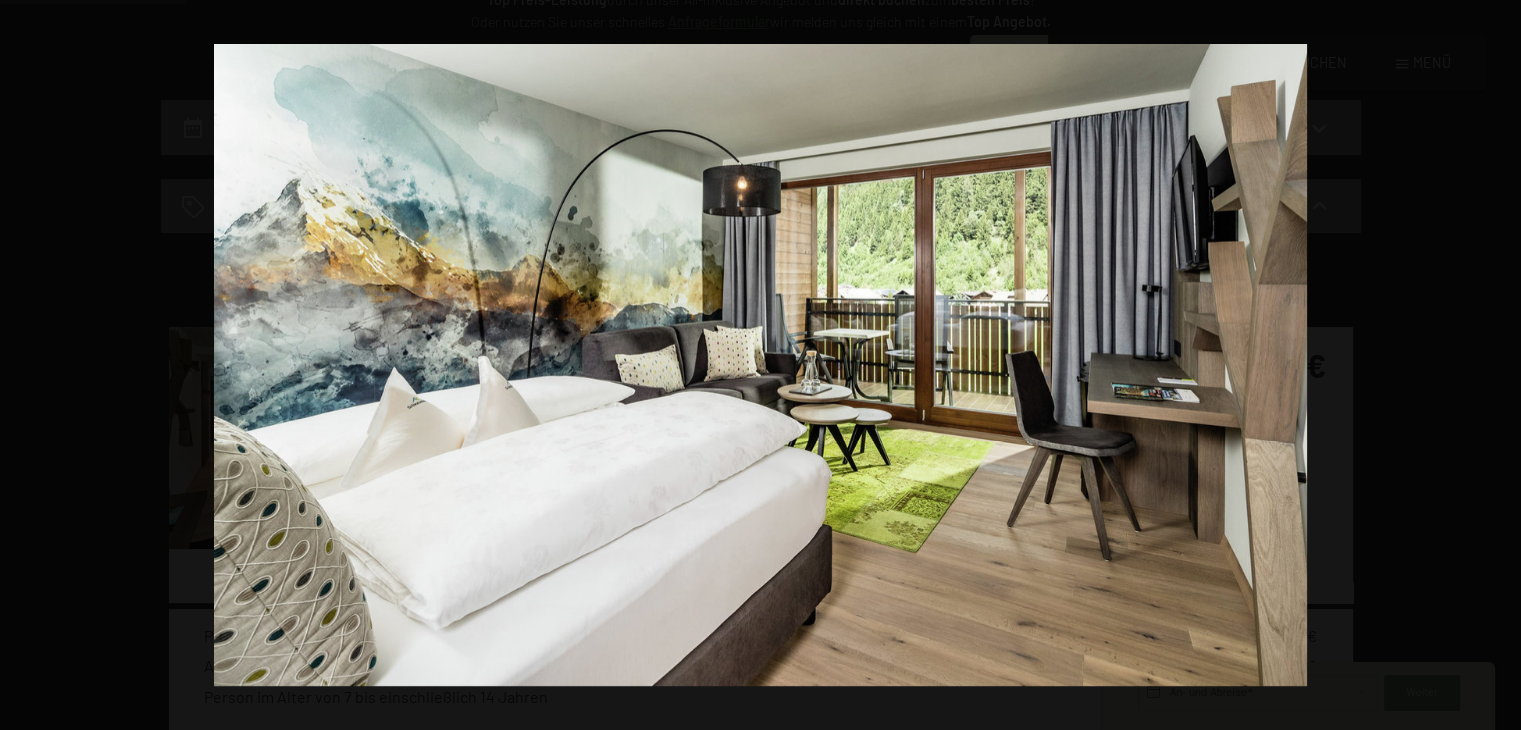 click at bounding box center (1486, 365) 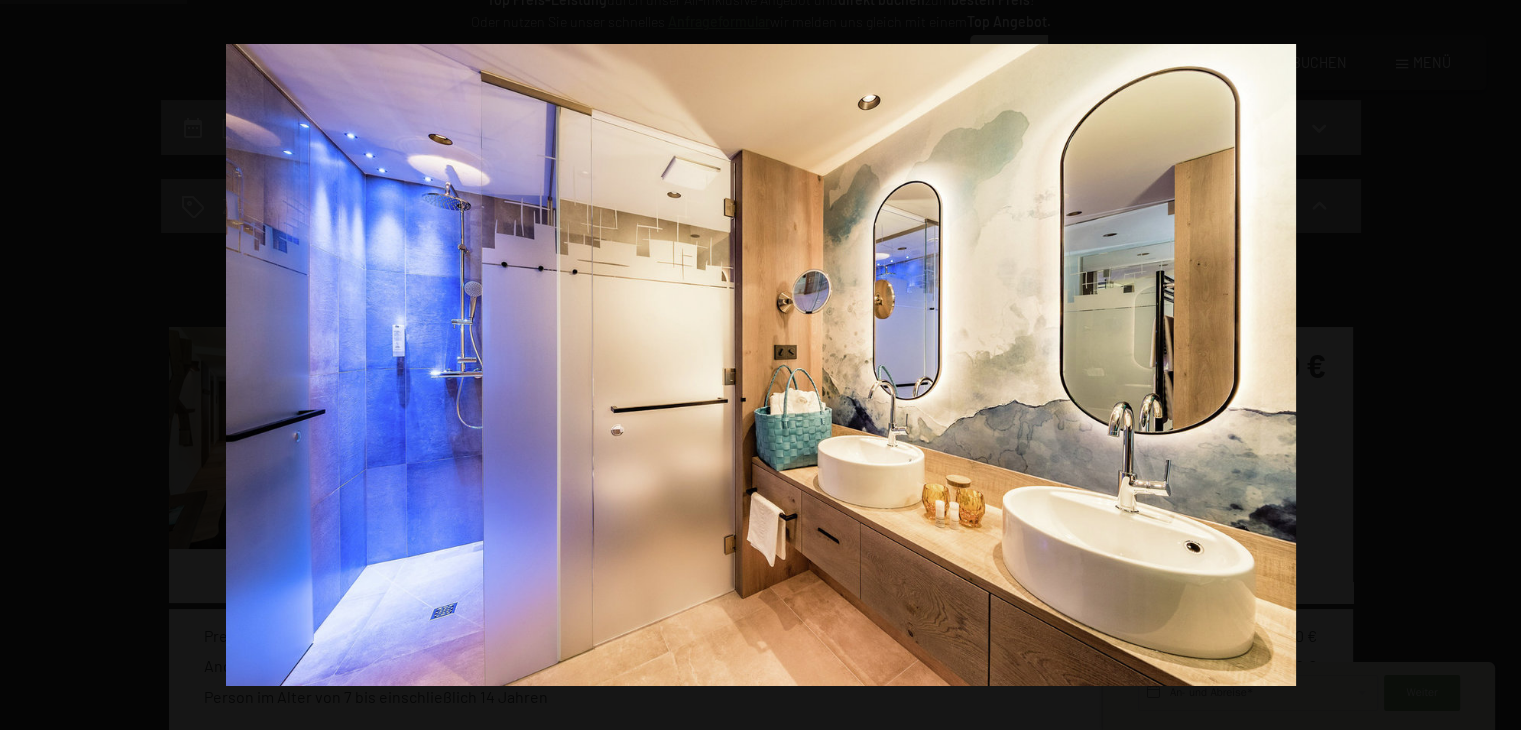 click at bounding box center (1486, 365) 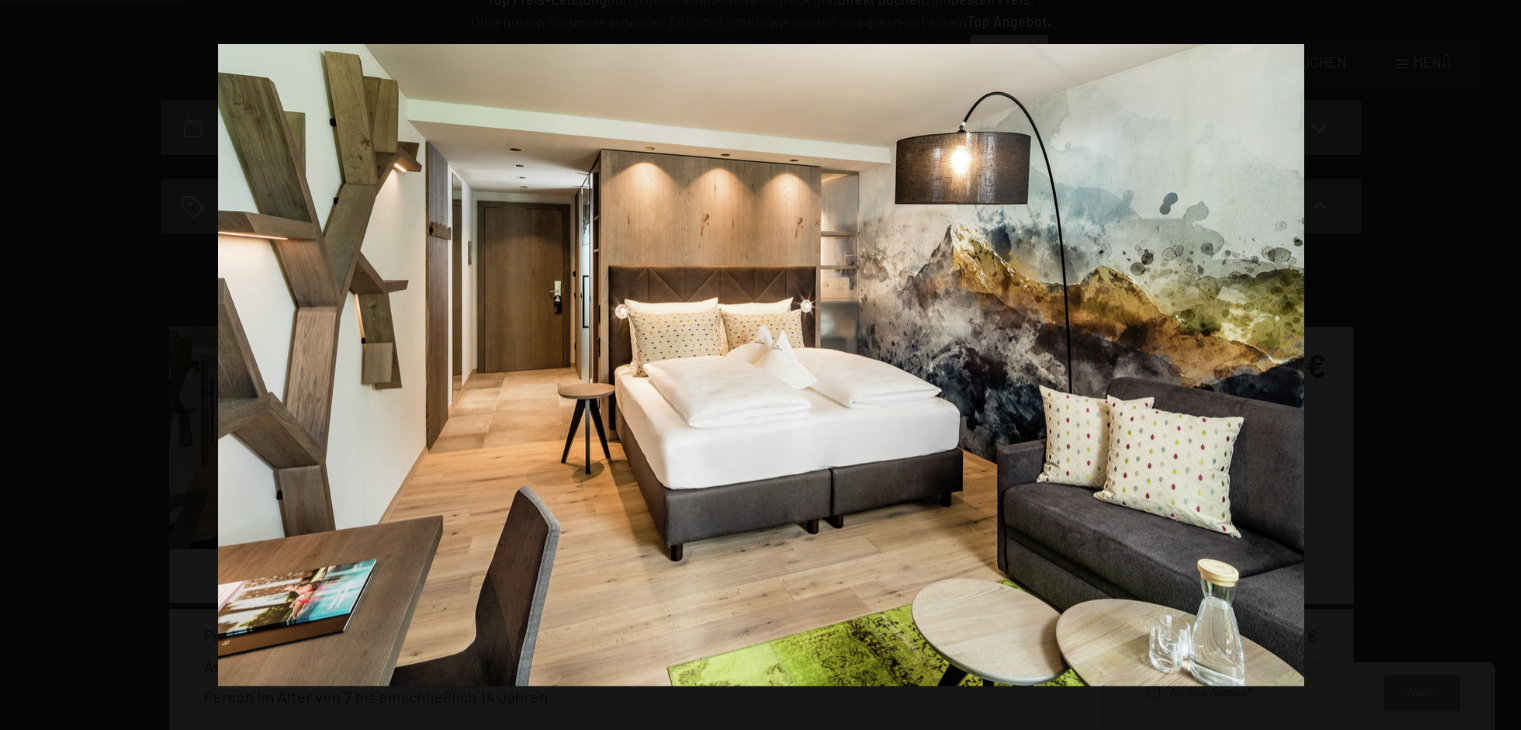 click at bounding box center [1486, 365] 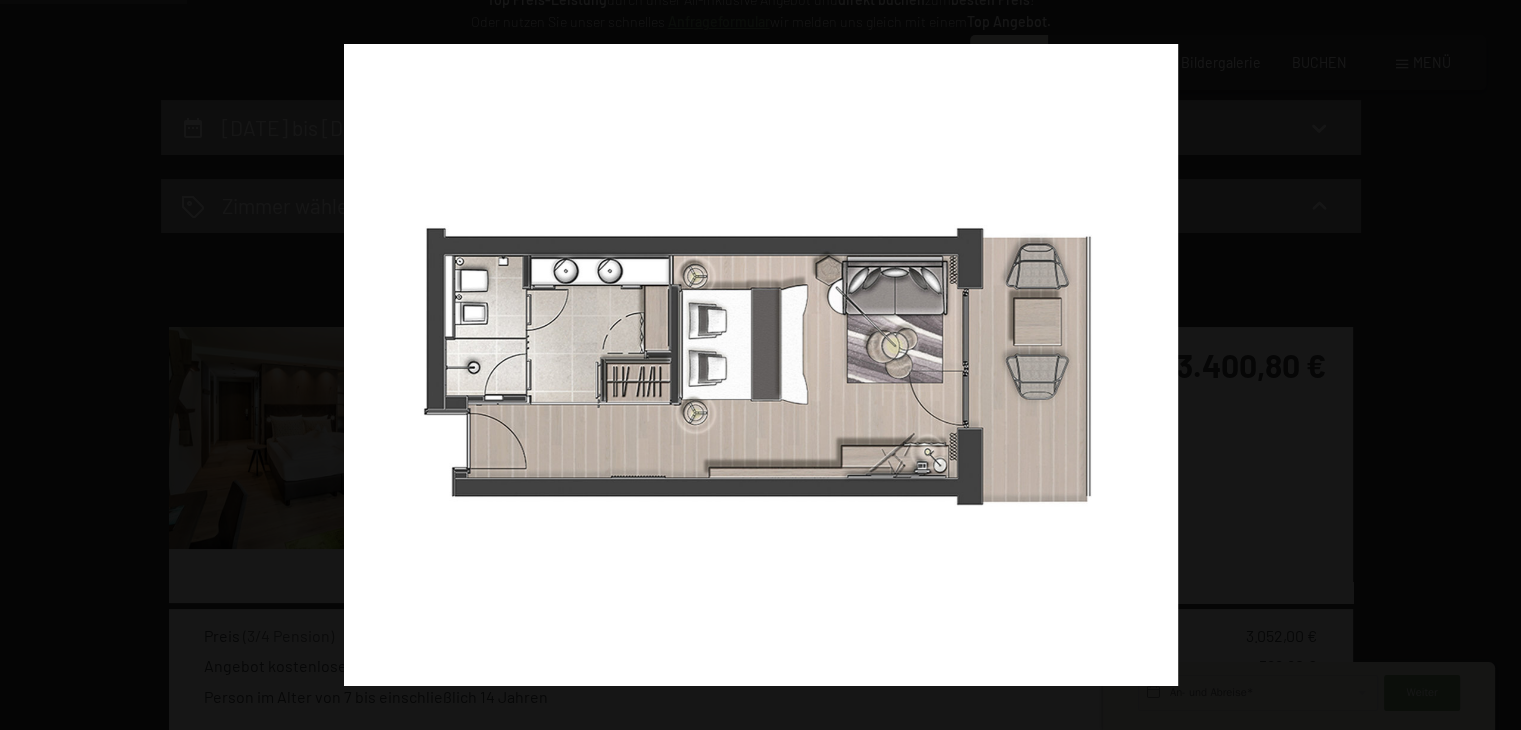 click at bounding box center [1486, 365] 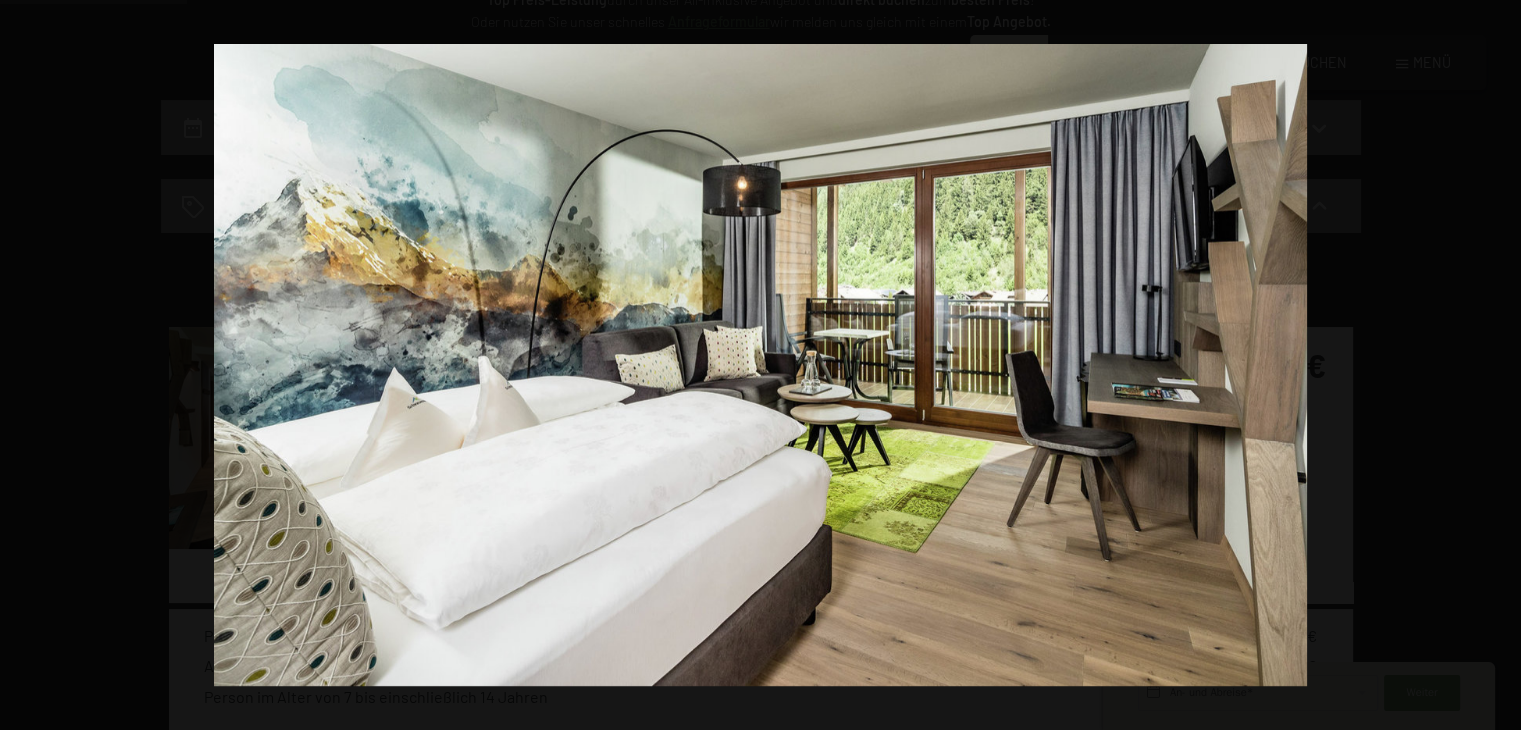 click at bounding box center (1486, 365) 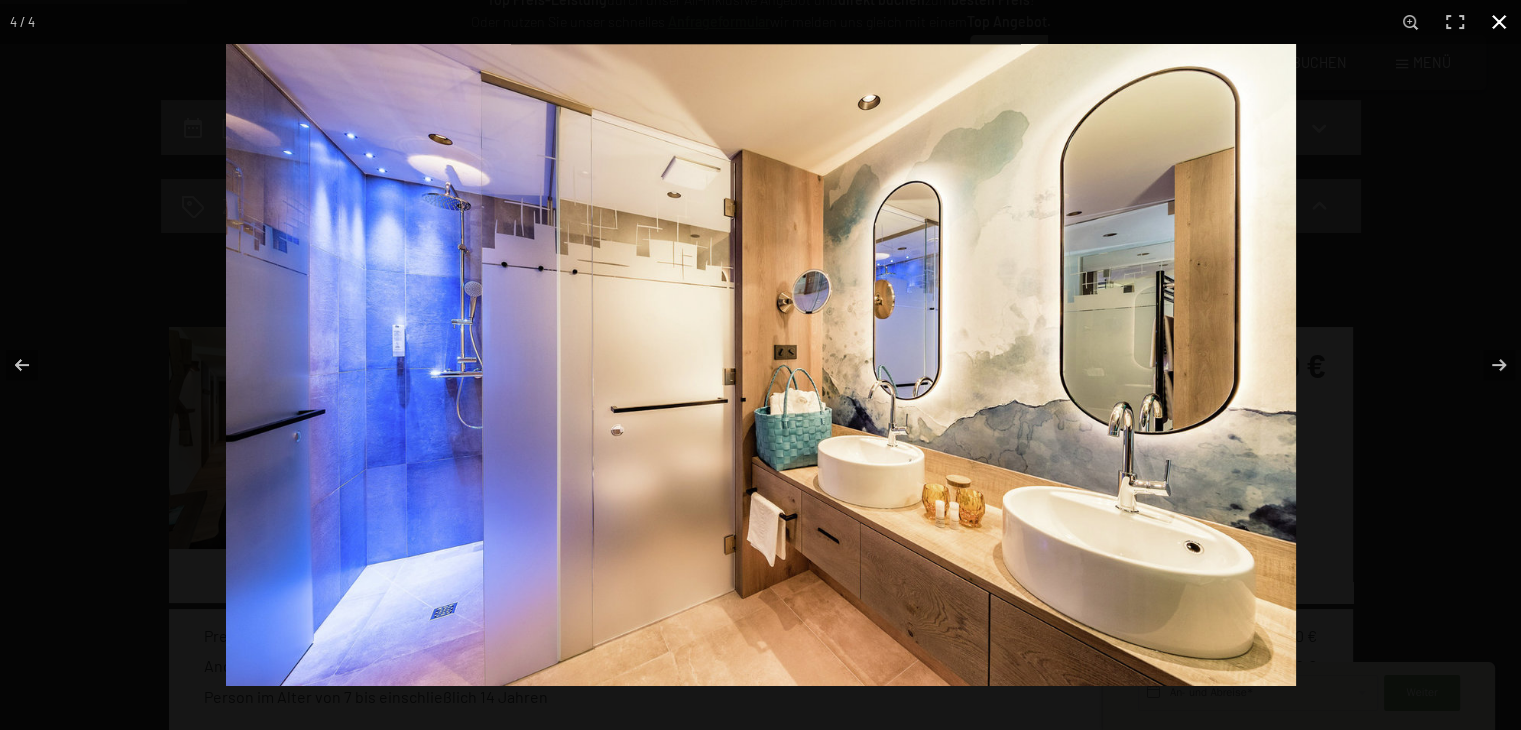 click at bounding box center (1499, 22) 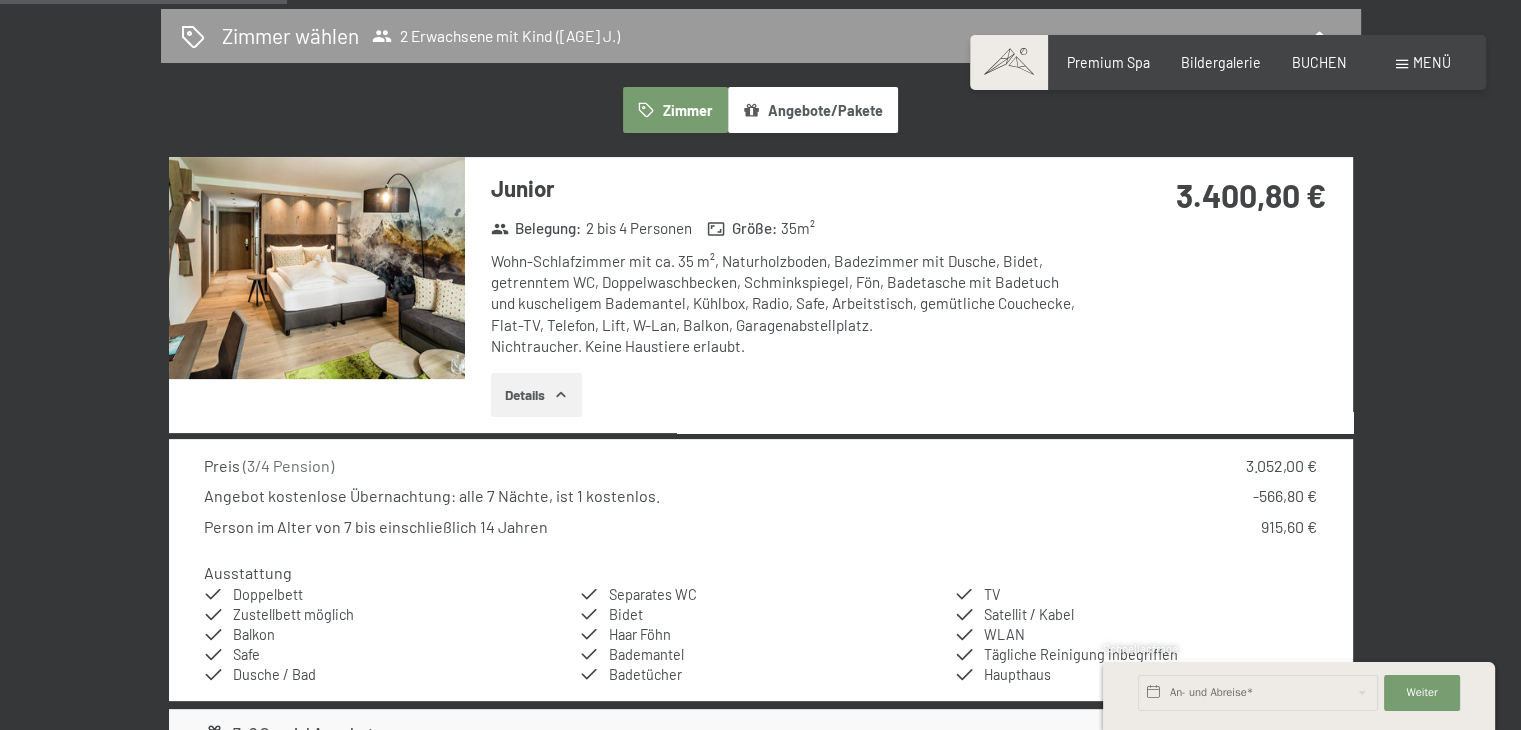scroll, scrollTop: 520, scrollLeft: 0, axis: vertical 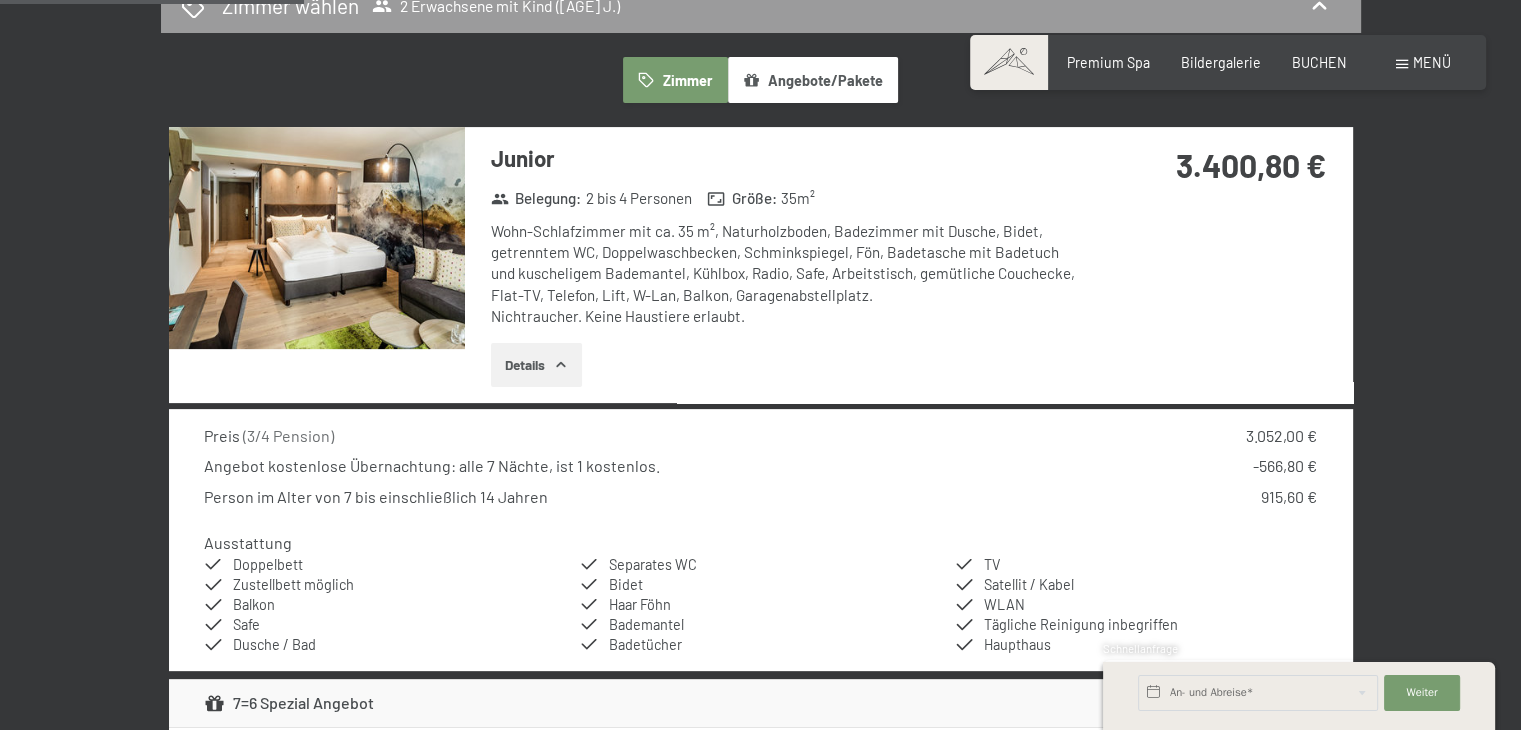 click on "Details" at bounding box center [536, 365] 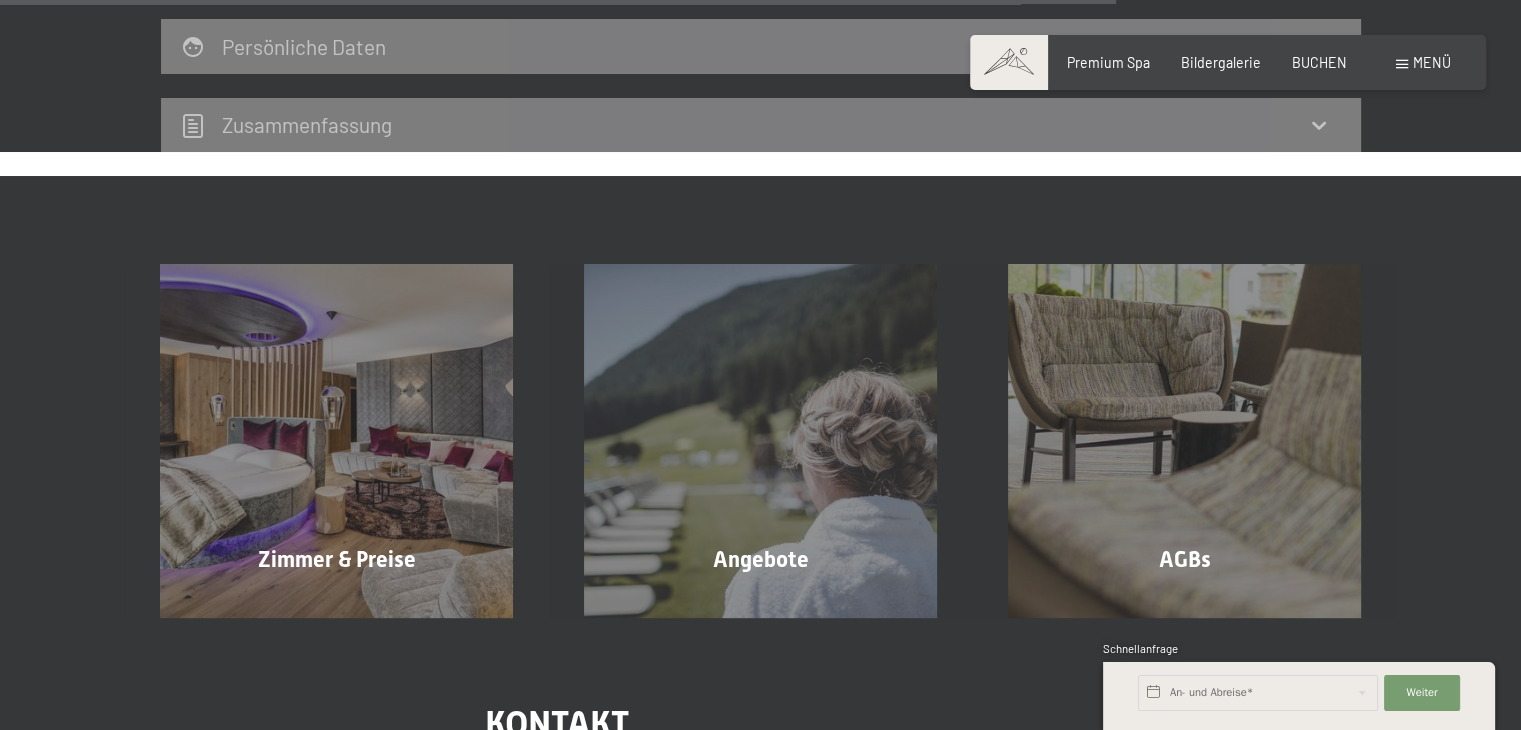 scroll, scrollTop: 1720, scrollLeft: 0, axis: vertical 